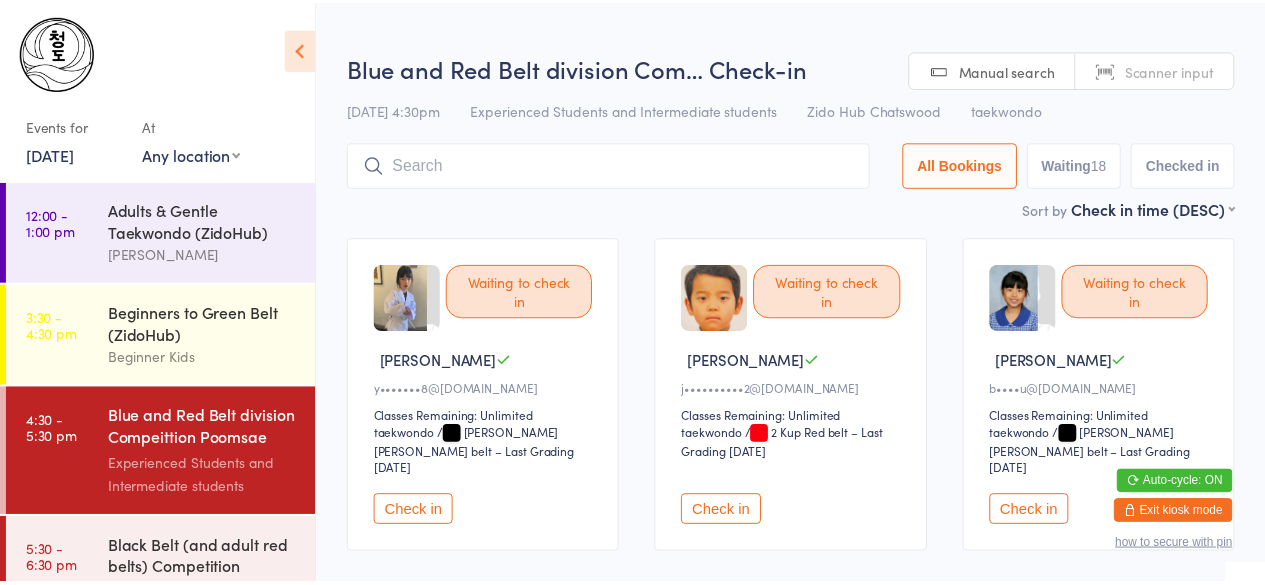scroll, scrollTop: 0, scrollLeft: 0, axis: both 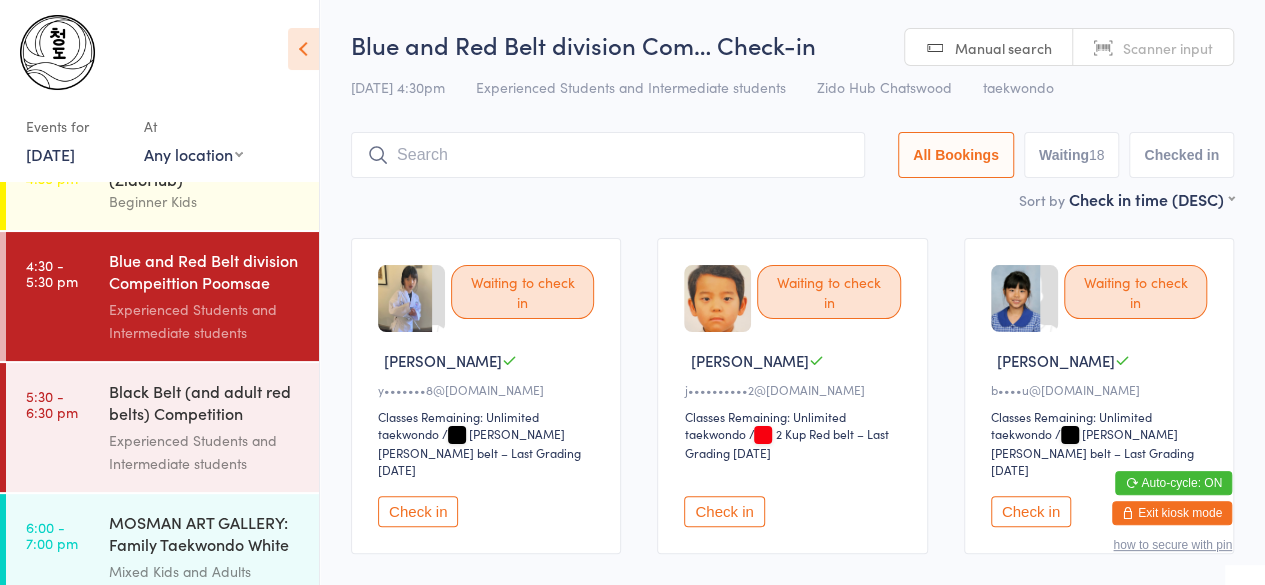 click on "[DATE]" at bounding box center [50, 154] 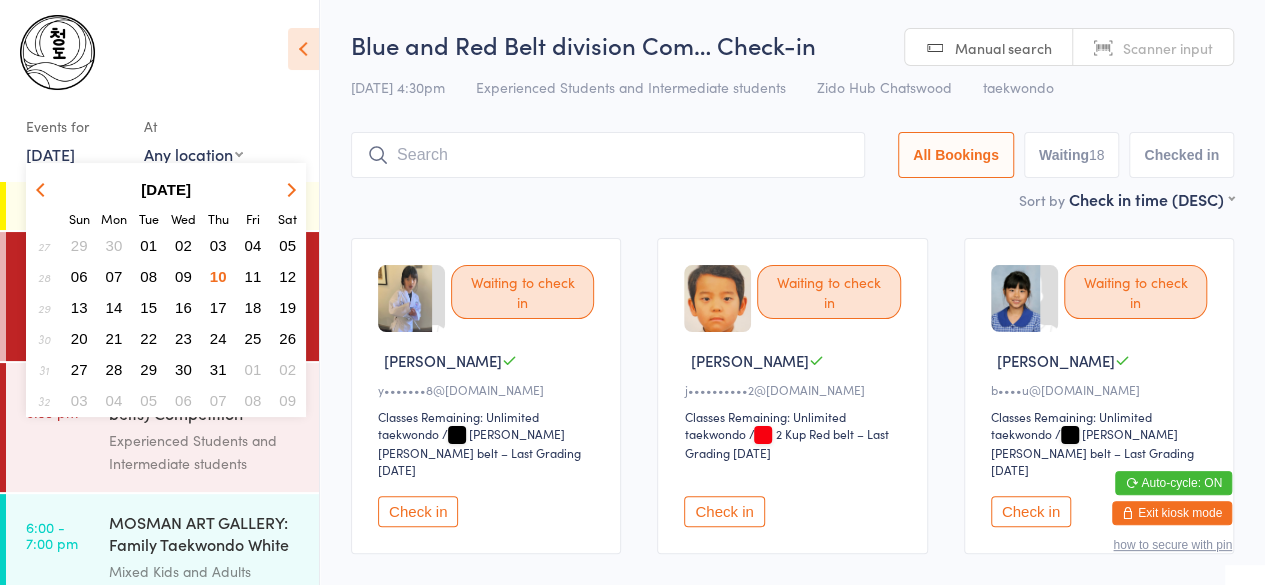 click on "09" at bounding box center (183, 276) 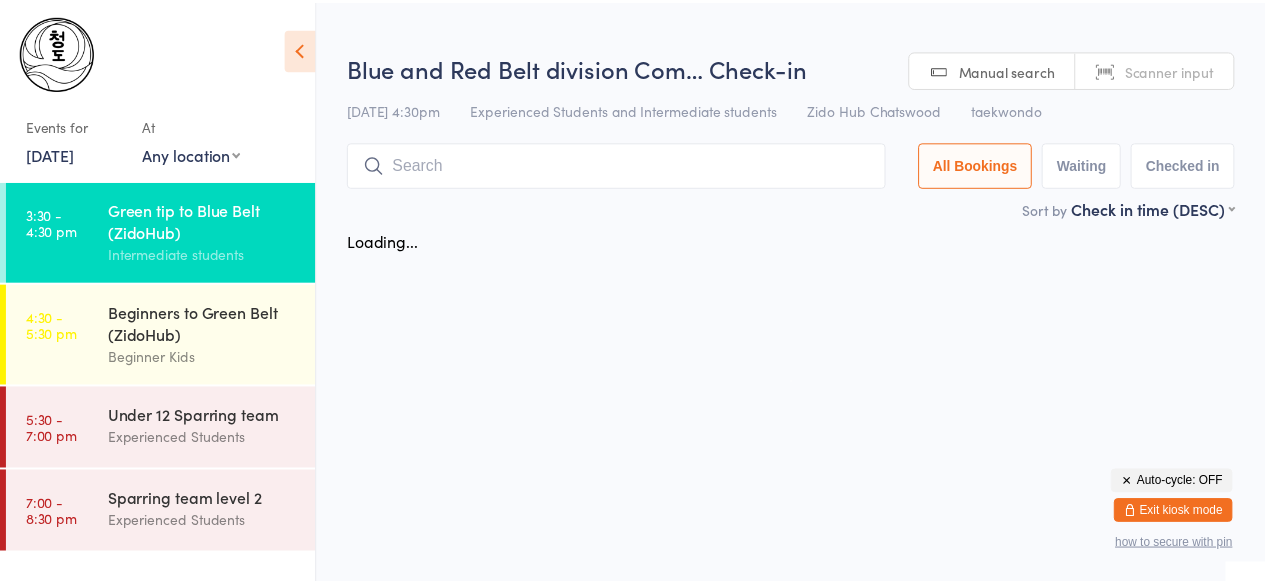 scroll, scrollTop: 0, scrollLeft: 0, axis: both 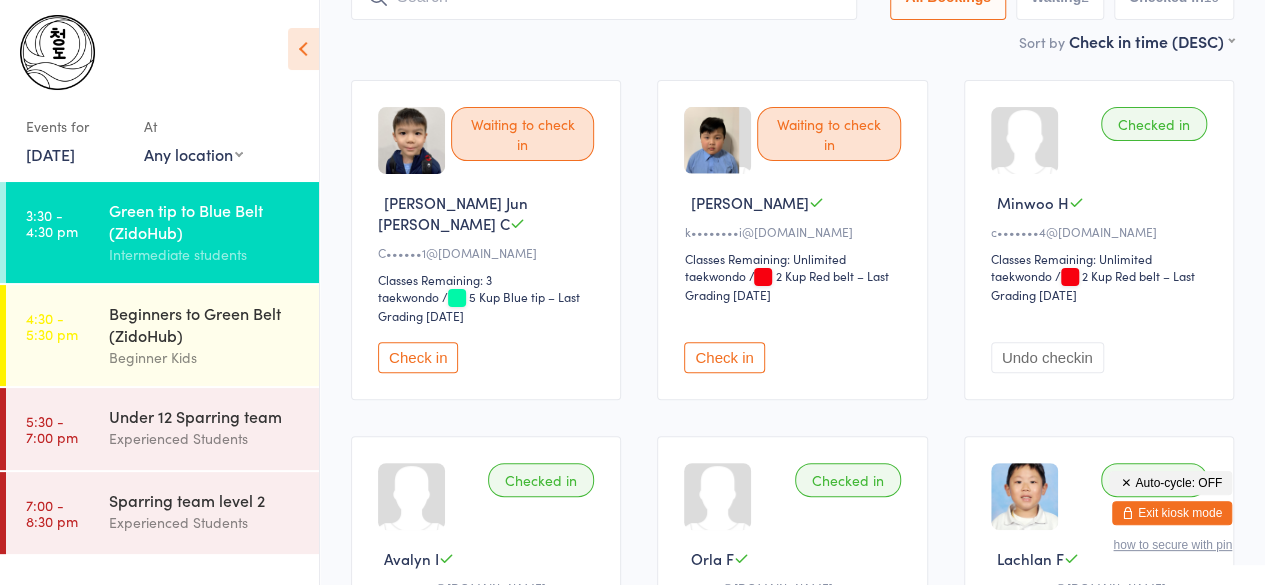 click on "[DATE]" at bounding box center [50, 154] 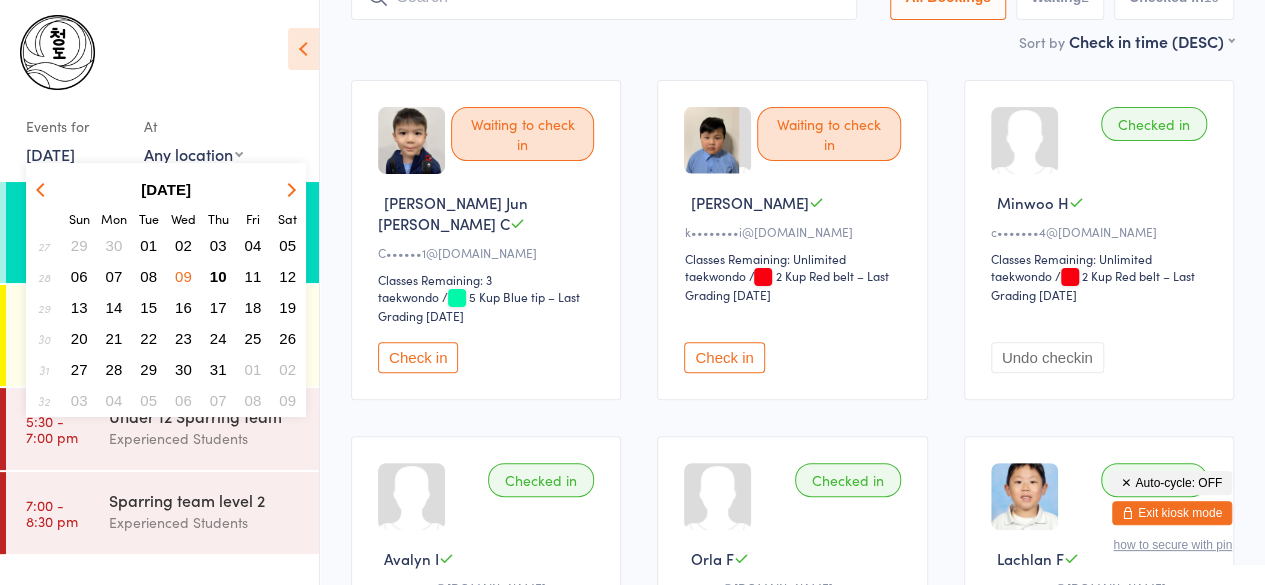 click on "10" at bounding box center [218, 276] 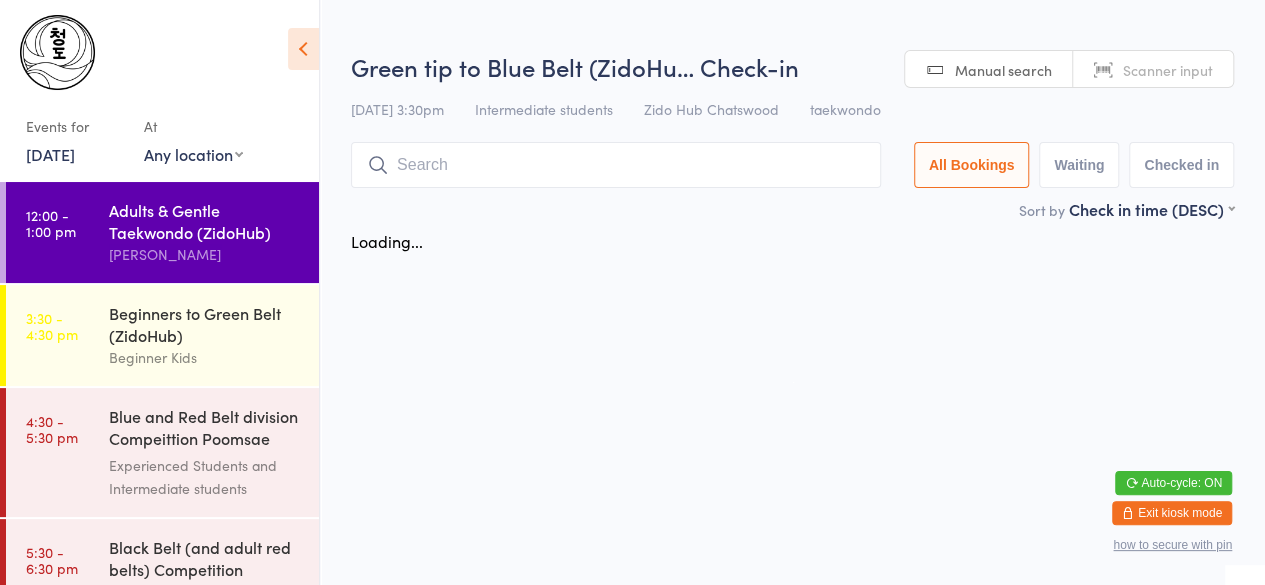 scroll, scrollTop: 0, scrollLeft: 0, axis: both 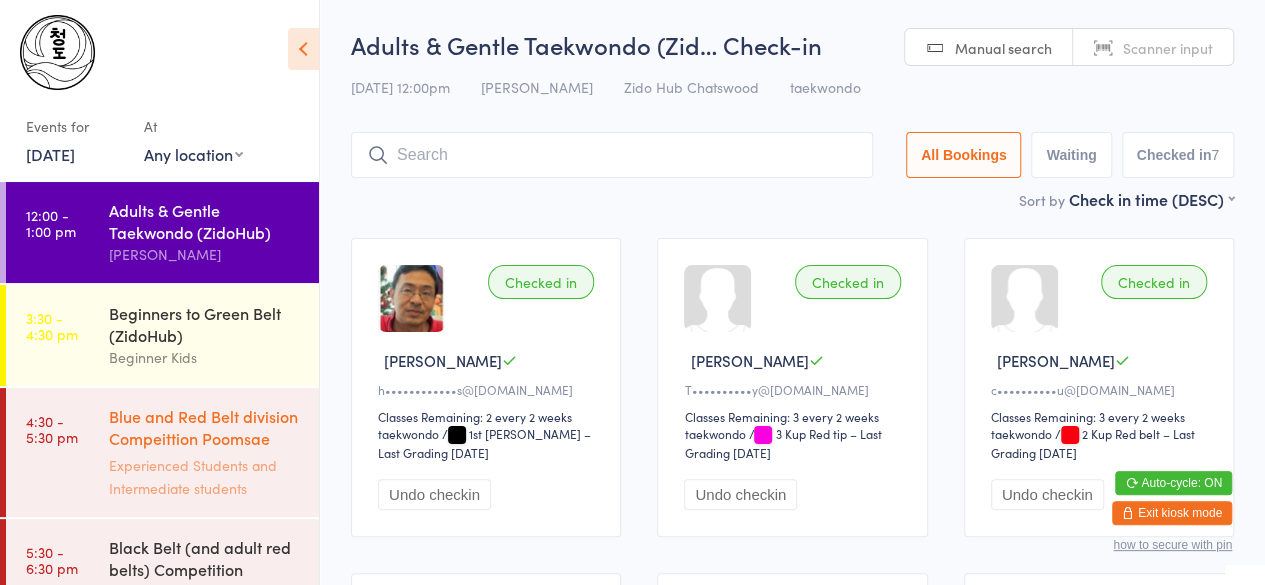 click on "Blue and Red Belt division Compeittion Poomsae (Zi..." at bounding box center (205, 429) 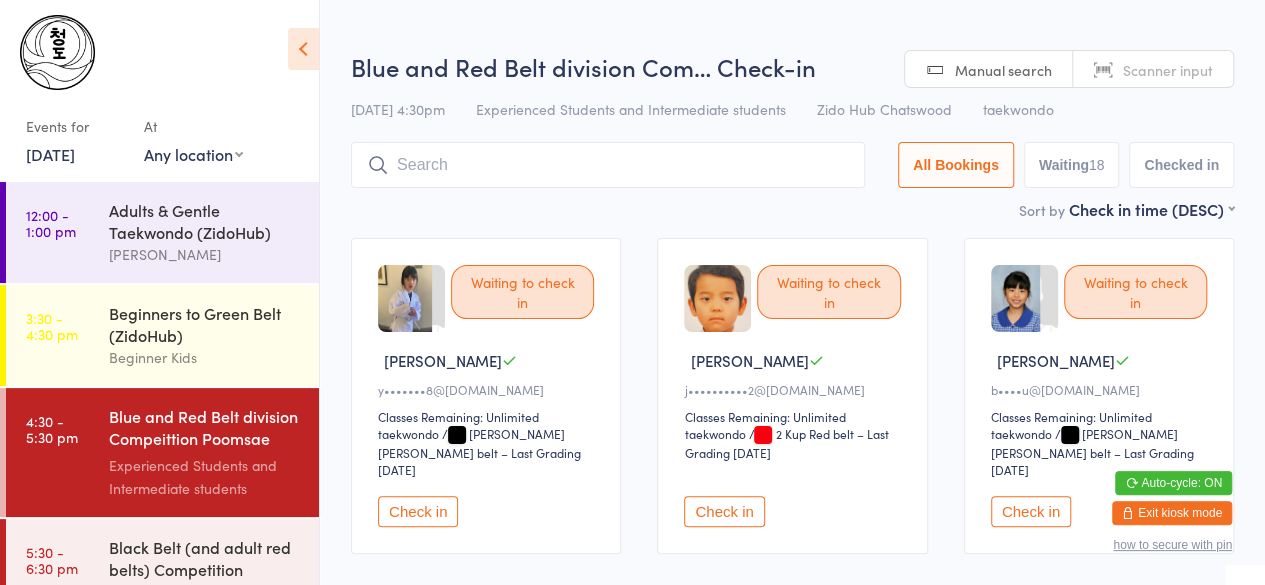 click on "Check in" at bounding box center (418, 511) 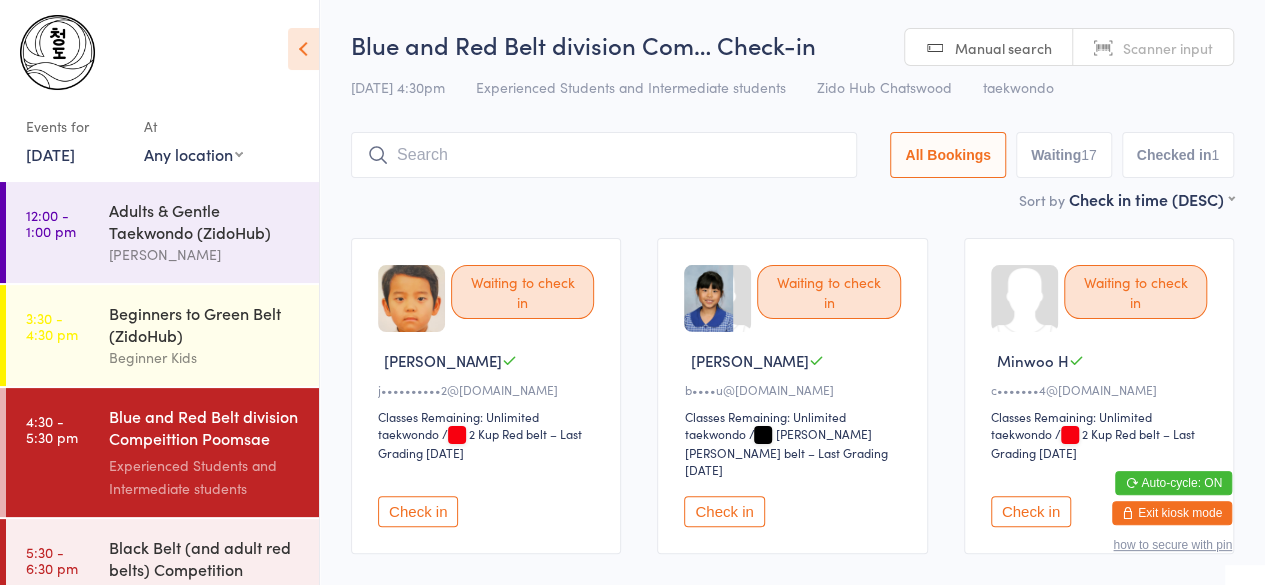 click on "Check in" at bounding box center (418, 511) 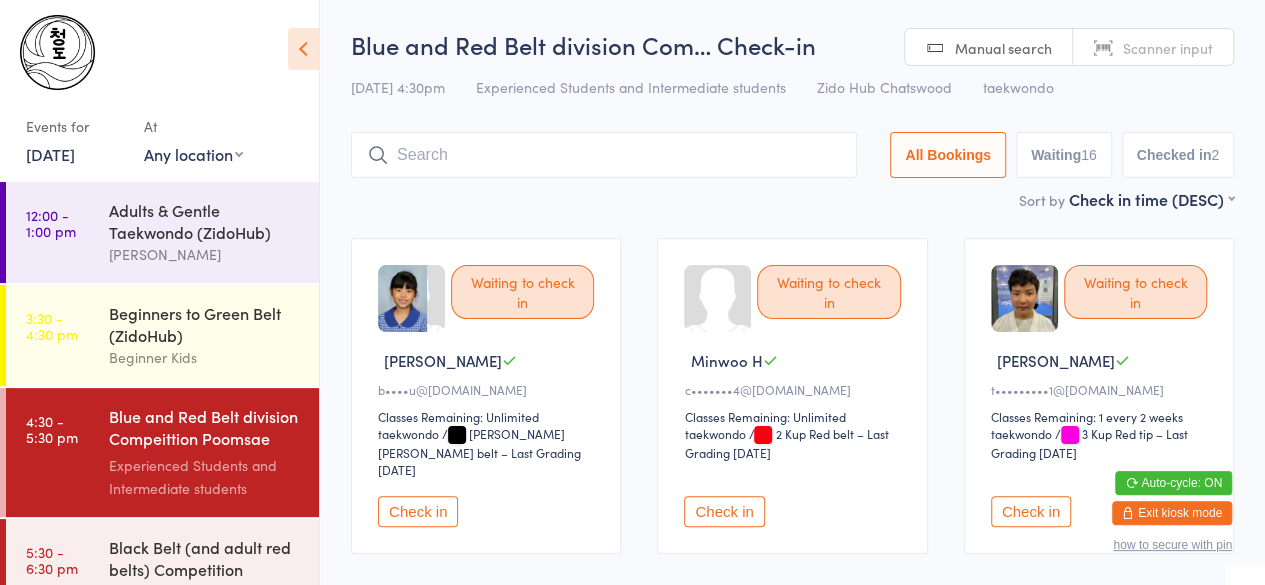 click on "Check in" at bounding box center (418, 511) 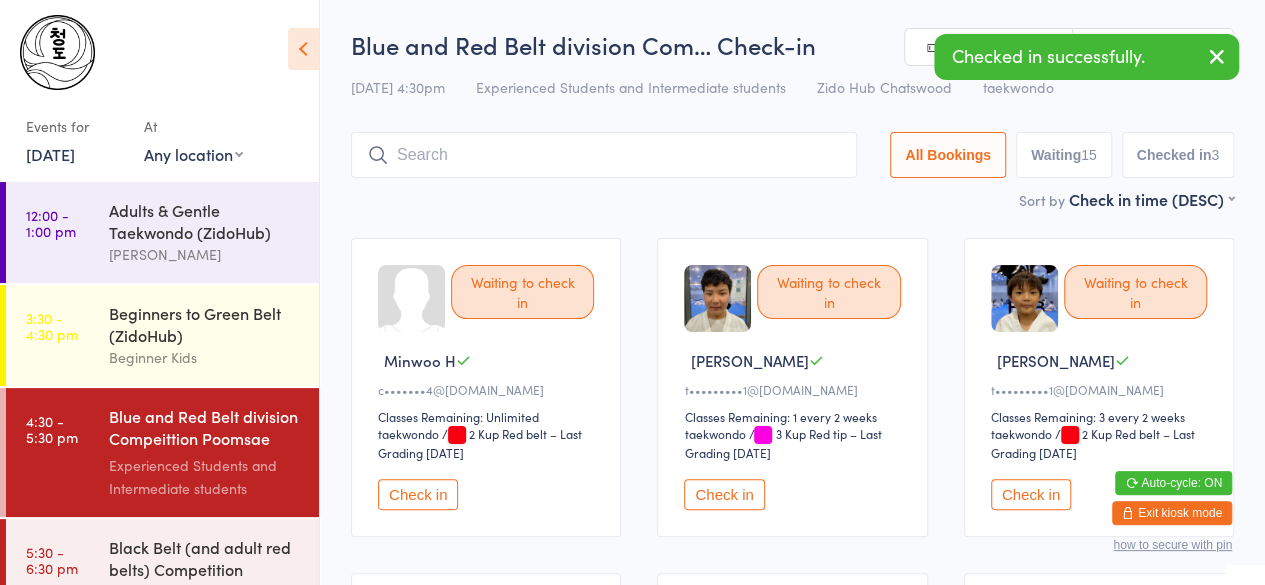 click on "Check in" at bounding box center (418, 494) 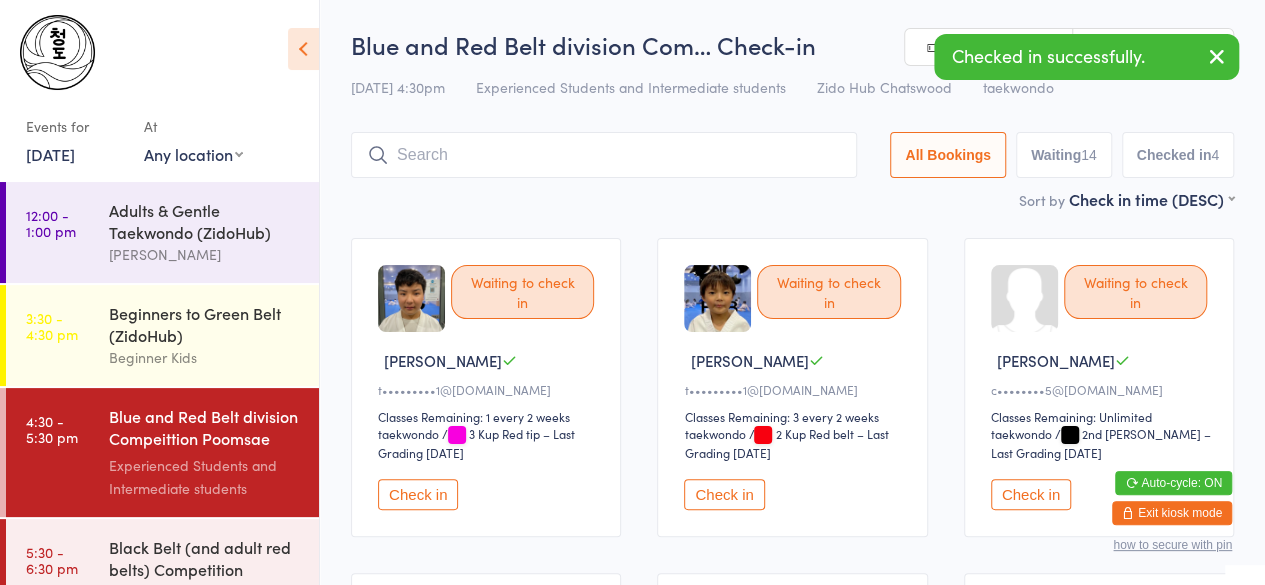 click on "Check in" at bounding box center [418, 494] 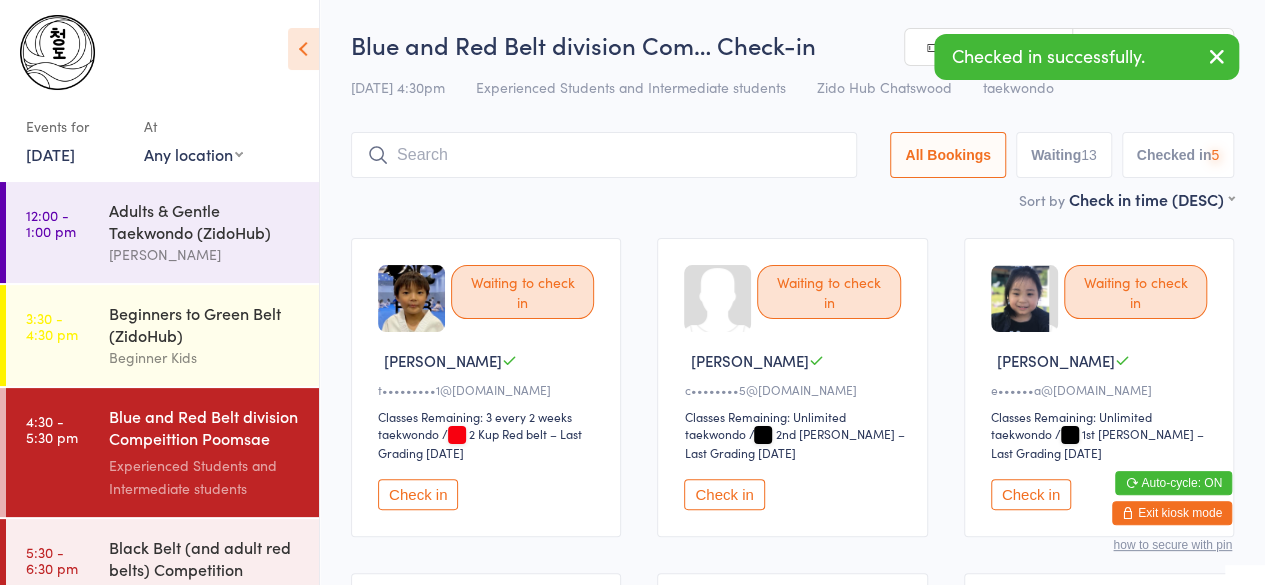 click on "Check in" at bounding box center (418, 494) 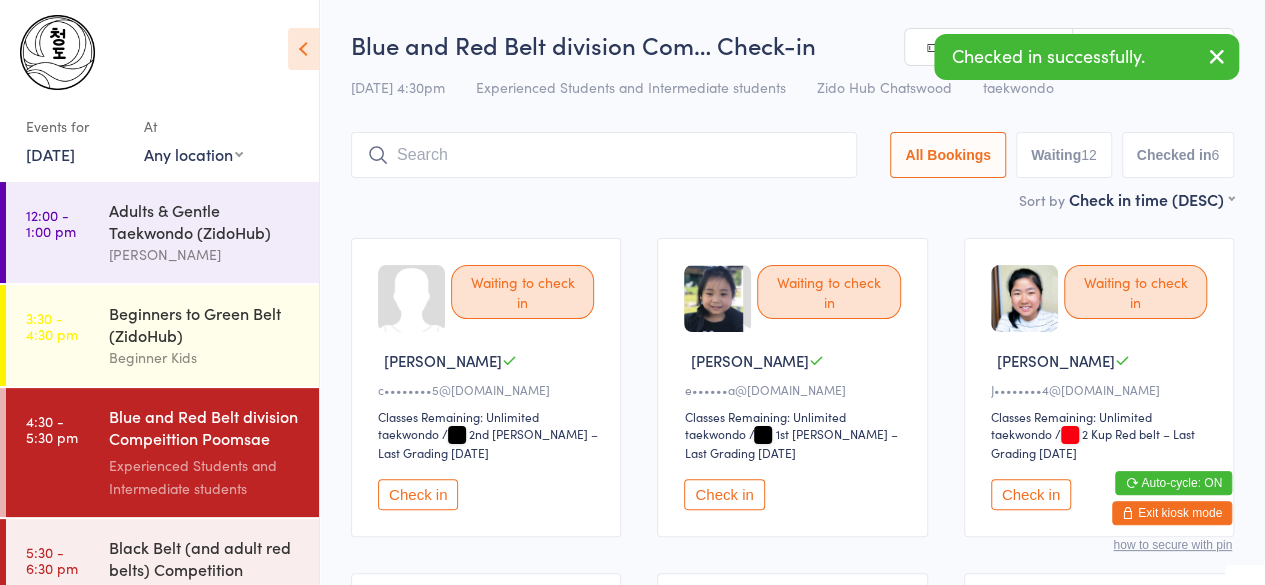 click on "Check in" at bounding box center [418, 494] 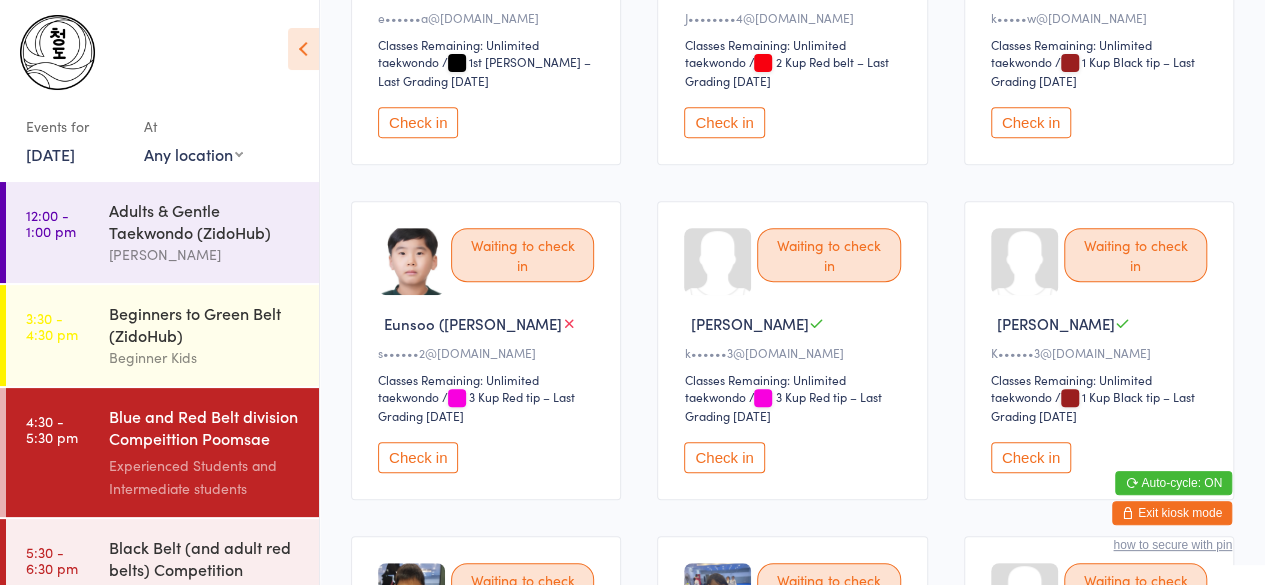 scroll, scrollTop: 373, scrollLeft: 0, axis: vertical 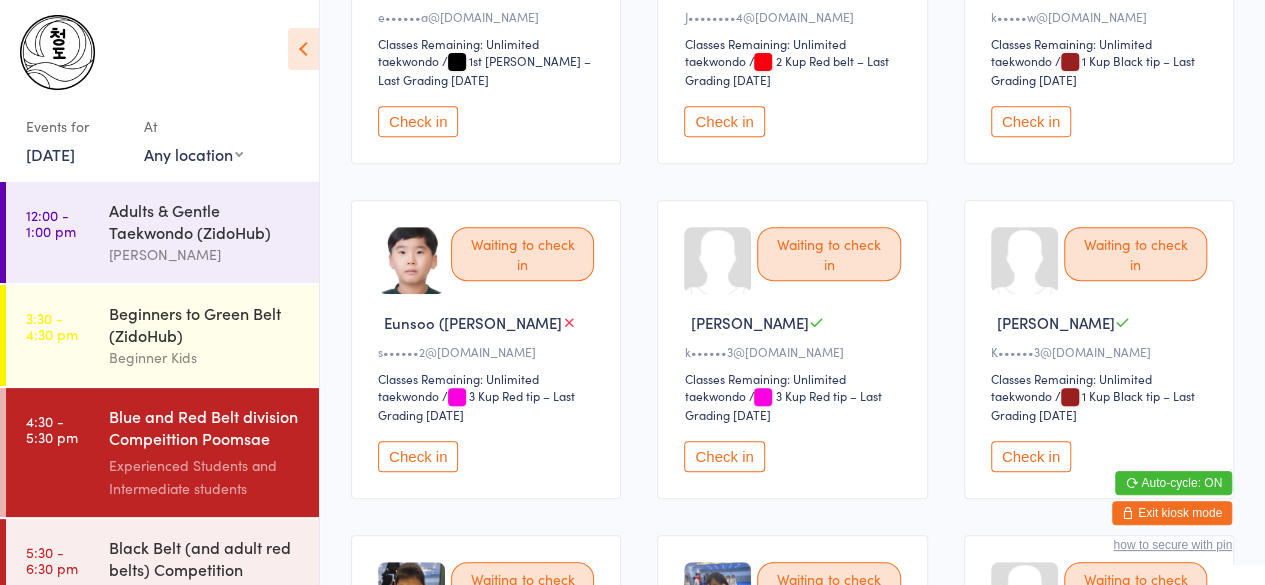 click on "Check in" at bounding box center [418, 456] 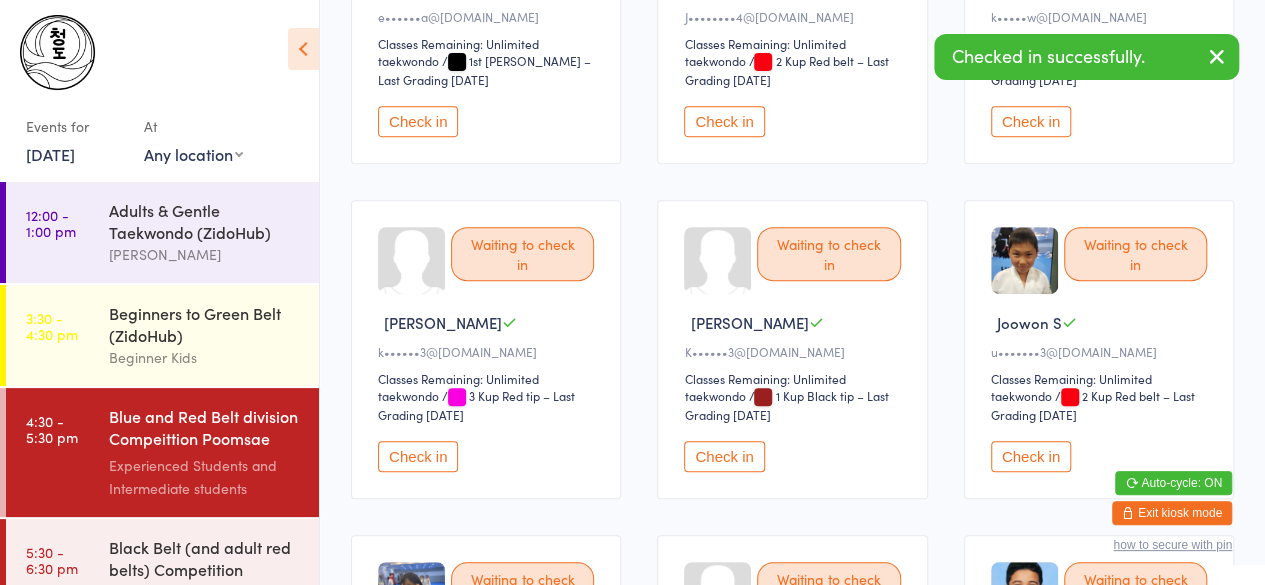 click on "Check in" at bounding box center [418, 456] 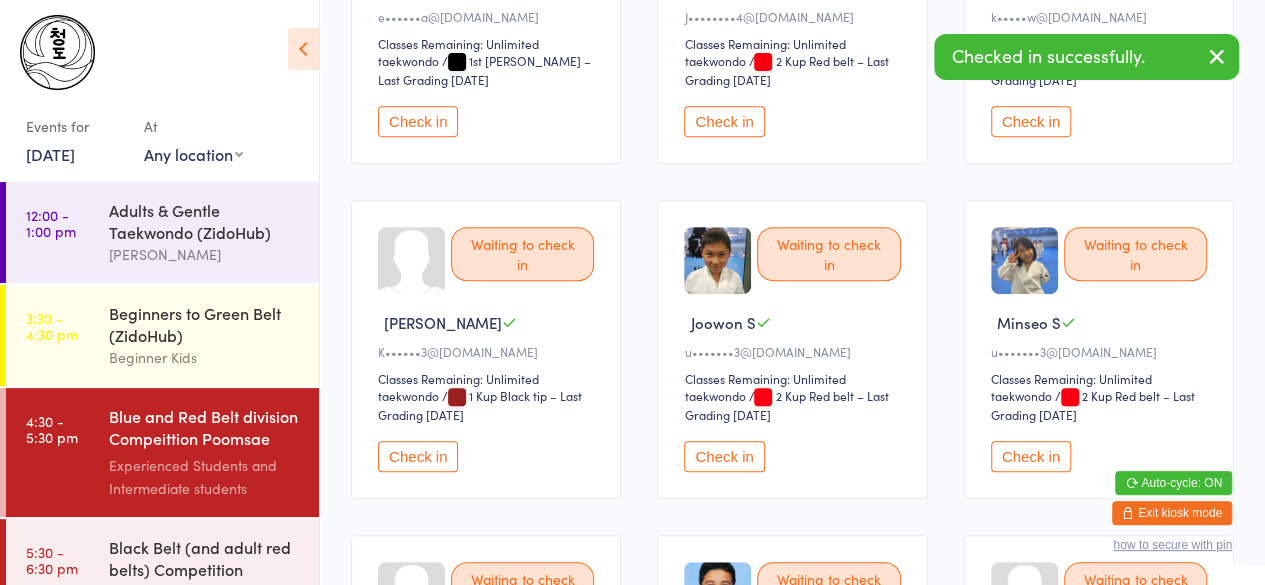click on "Check in" at bounding box center (418, 456) 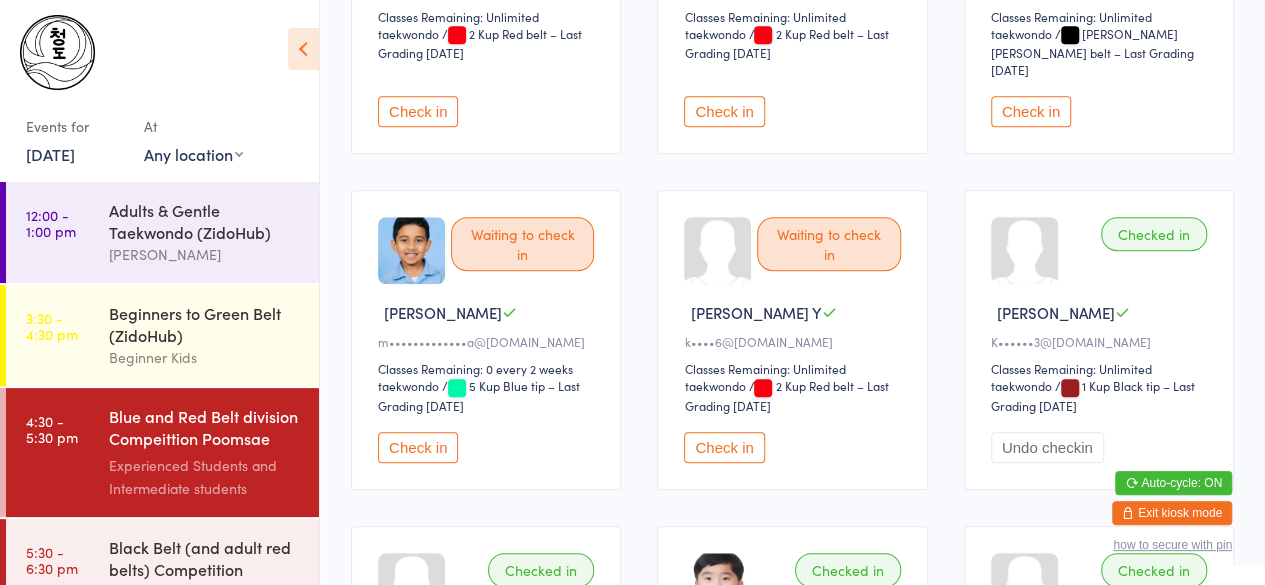 scroll, scrollTop: 742, scrollLeft: 0, axis: vertical 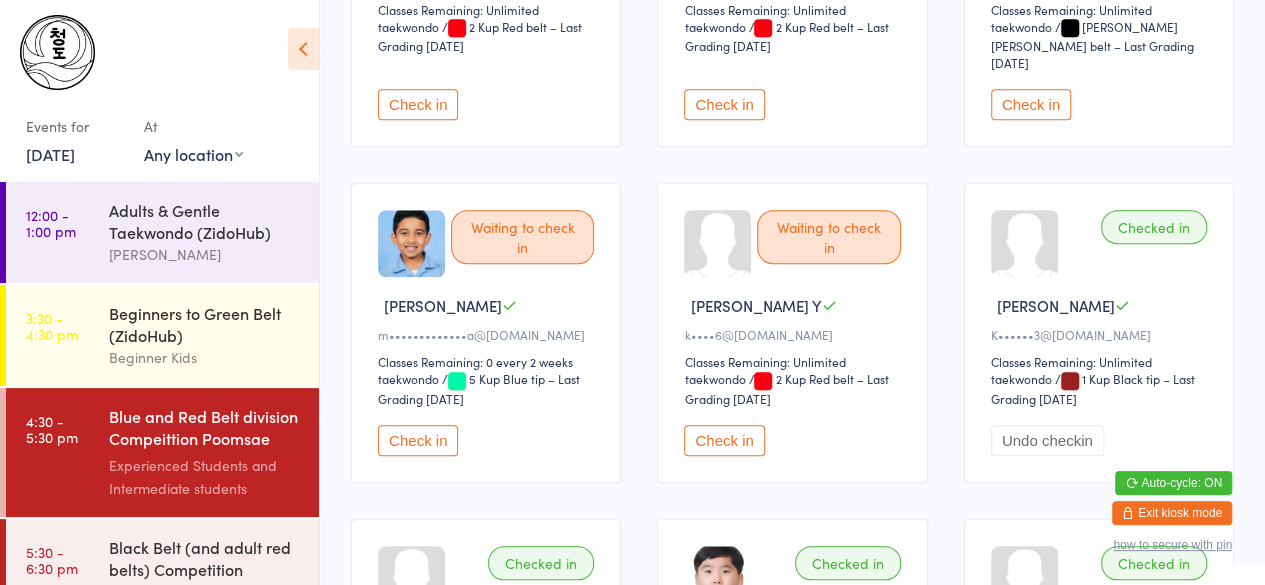 click on "Check in" at bounding box center (418, 440) 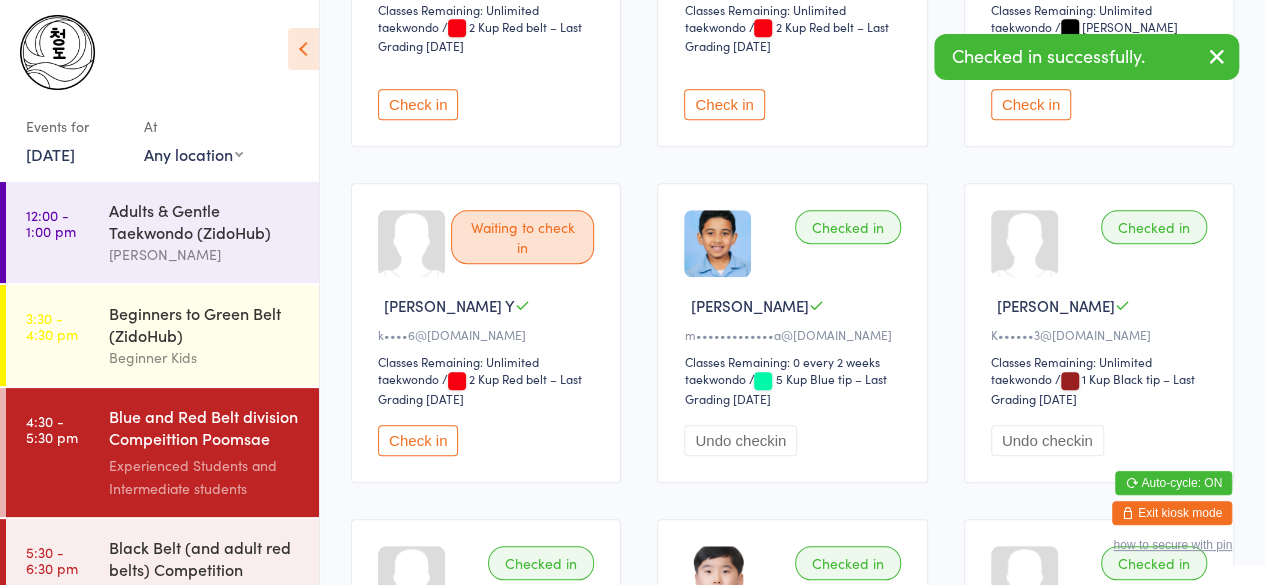 click on "Check in" at bounding box center (418, 440) 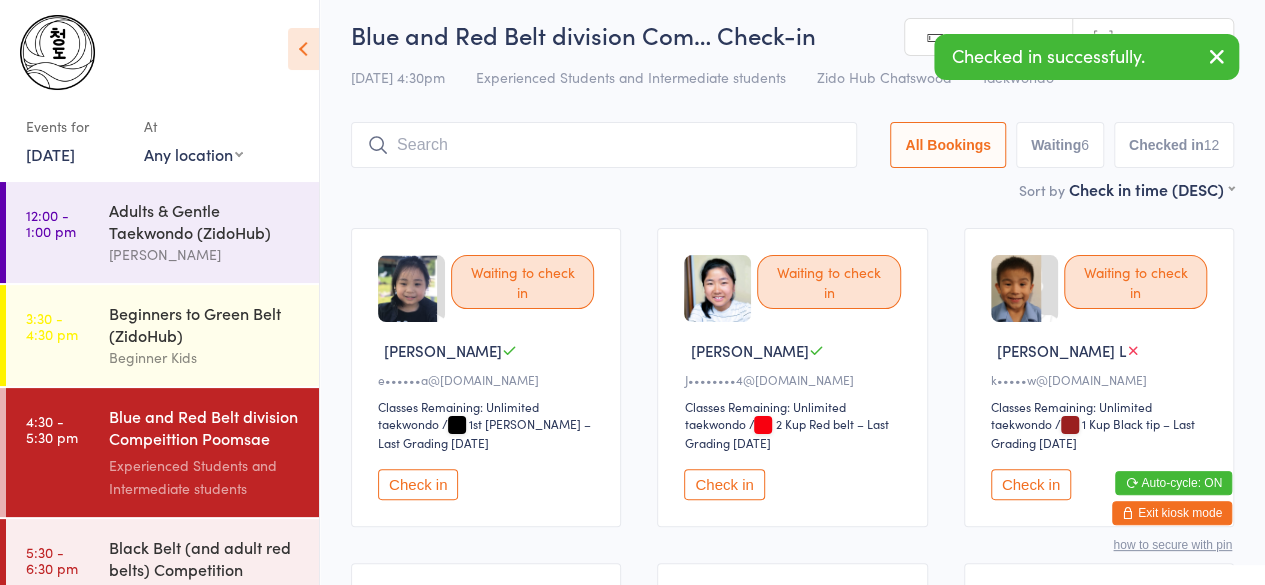 scroll, scrollTop: 0, scrollLeft: 0, axis: both 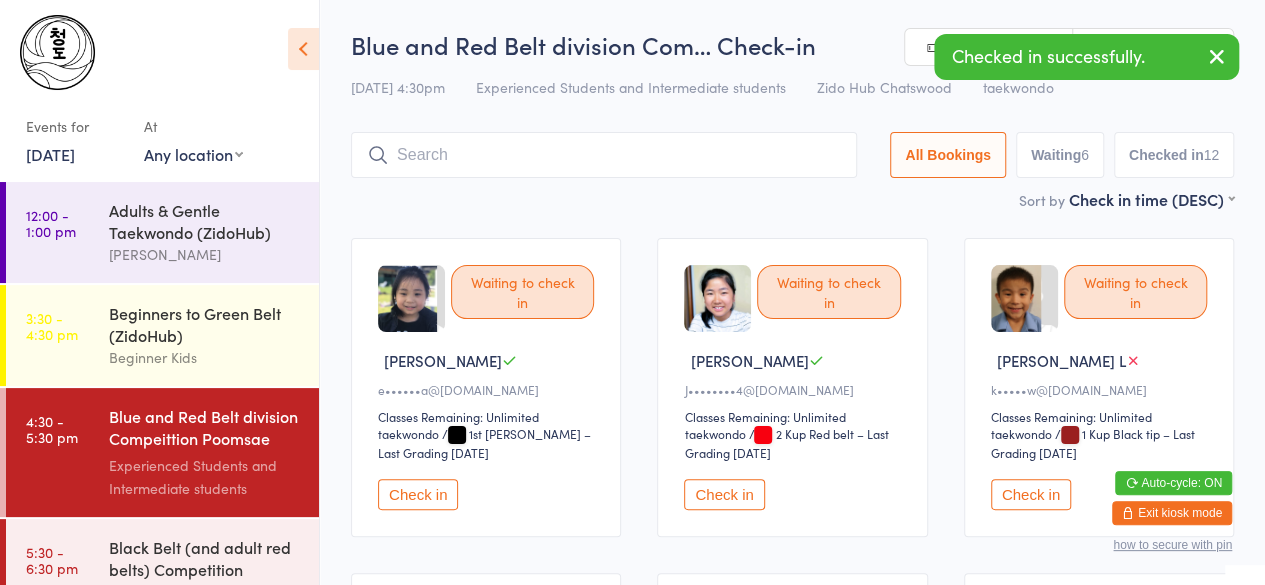 click at bounding box center (604, 155) 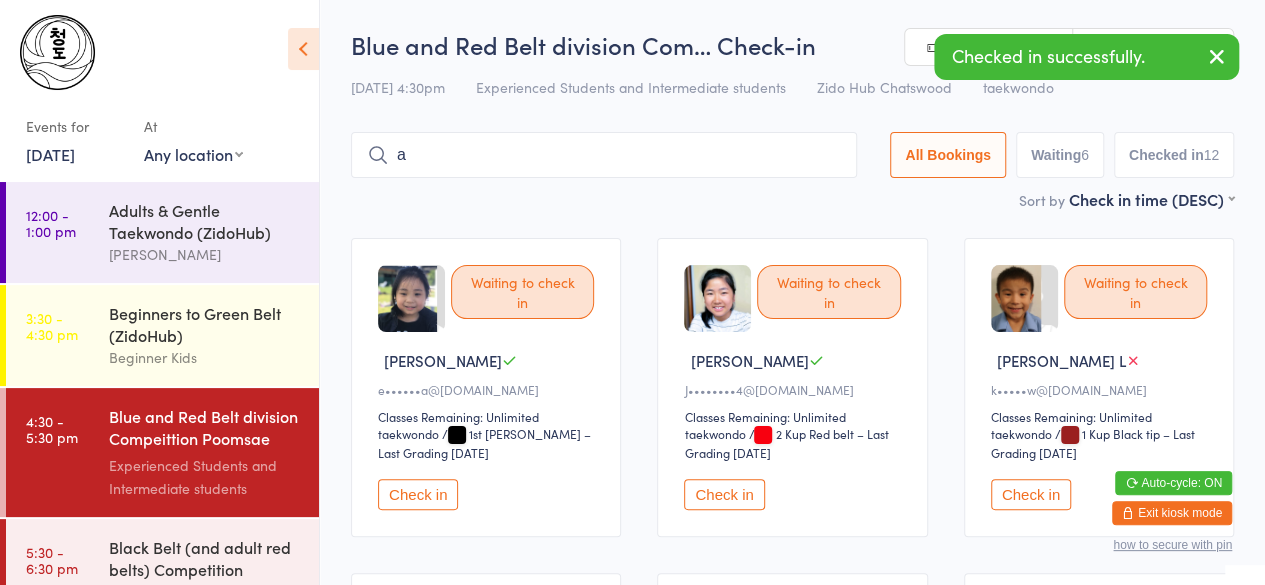 scroll, scrollTop: 15, scrollLeft: 0, axis: vertical 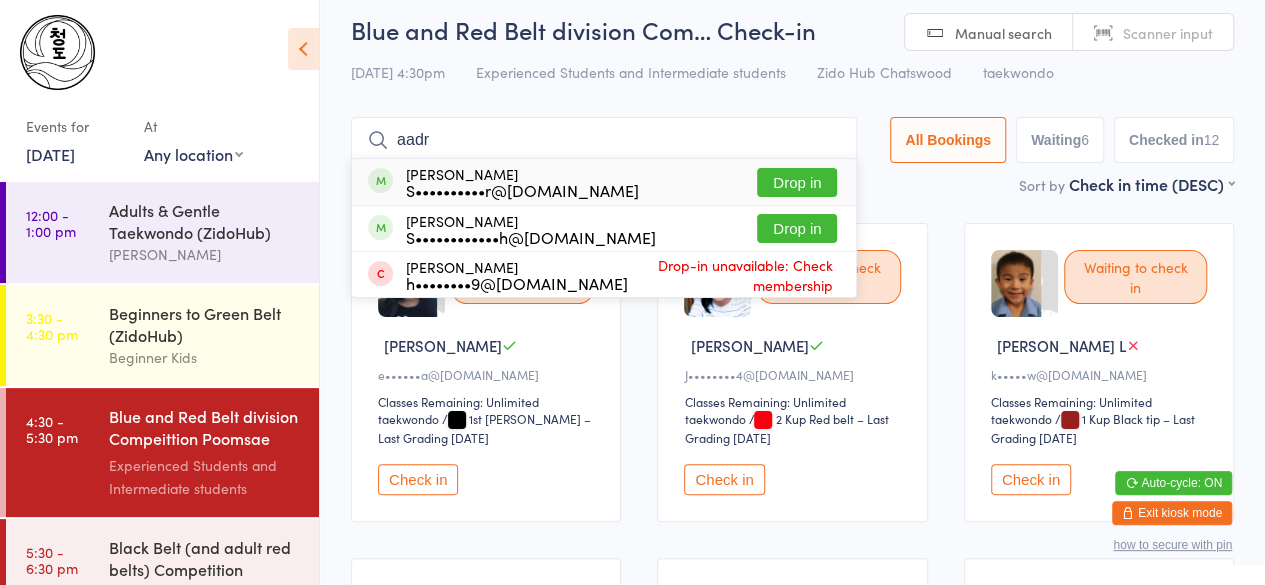 type on "aadr" 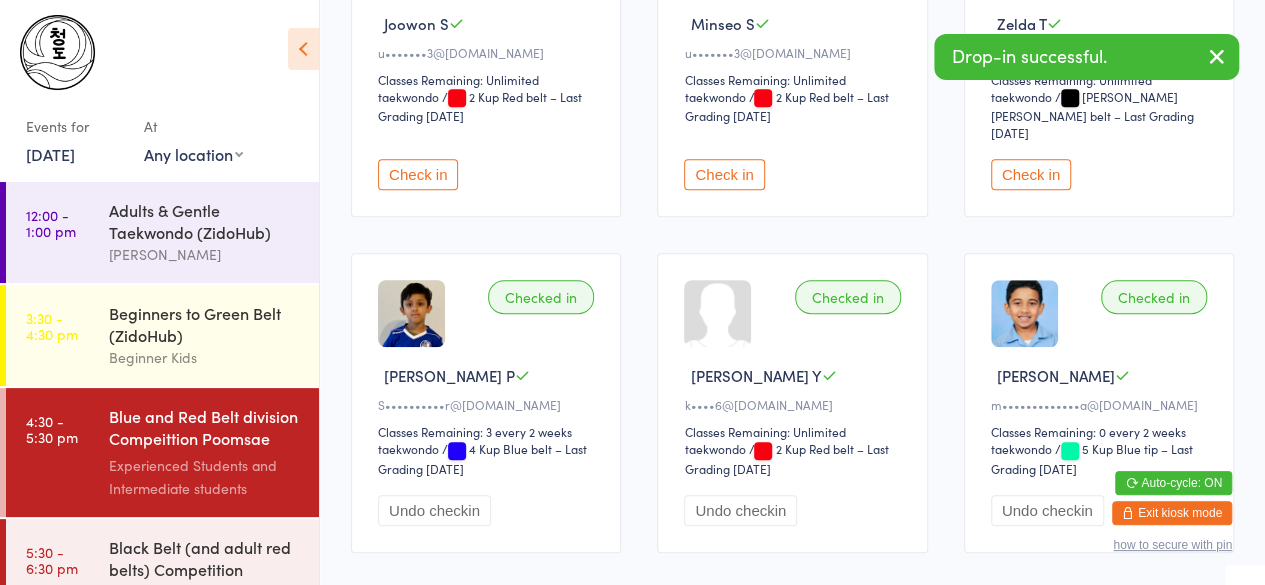 scroll, scrollTop: 0, scrollLeft: 0, axis: both 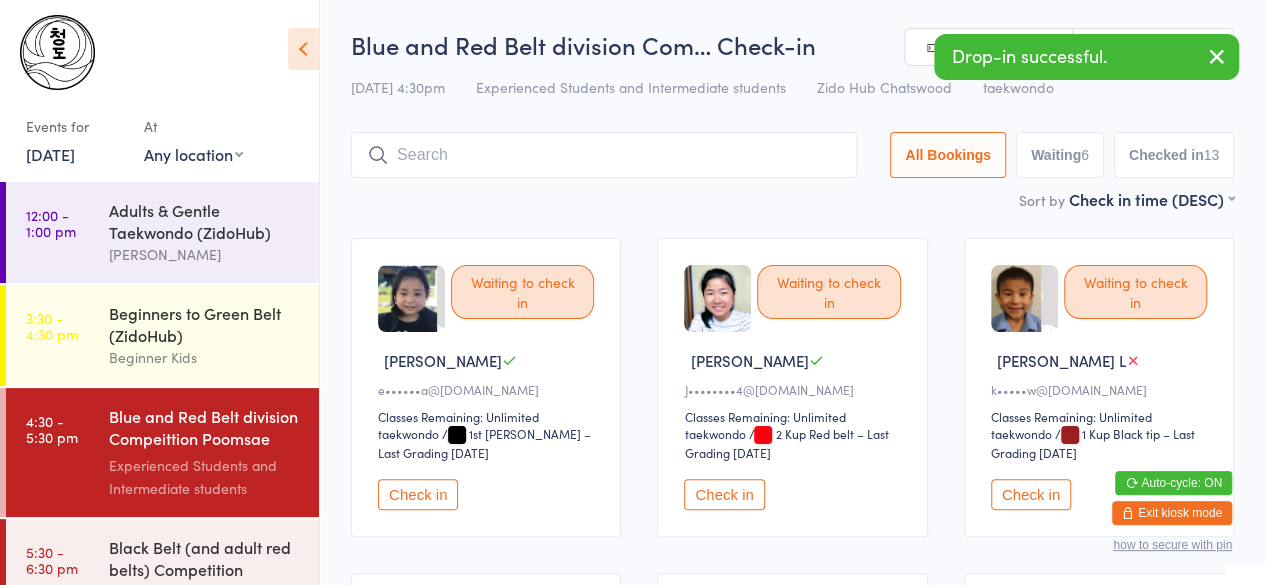 click at bounding box center [604, 155] 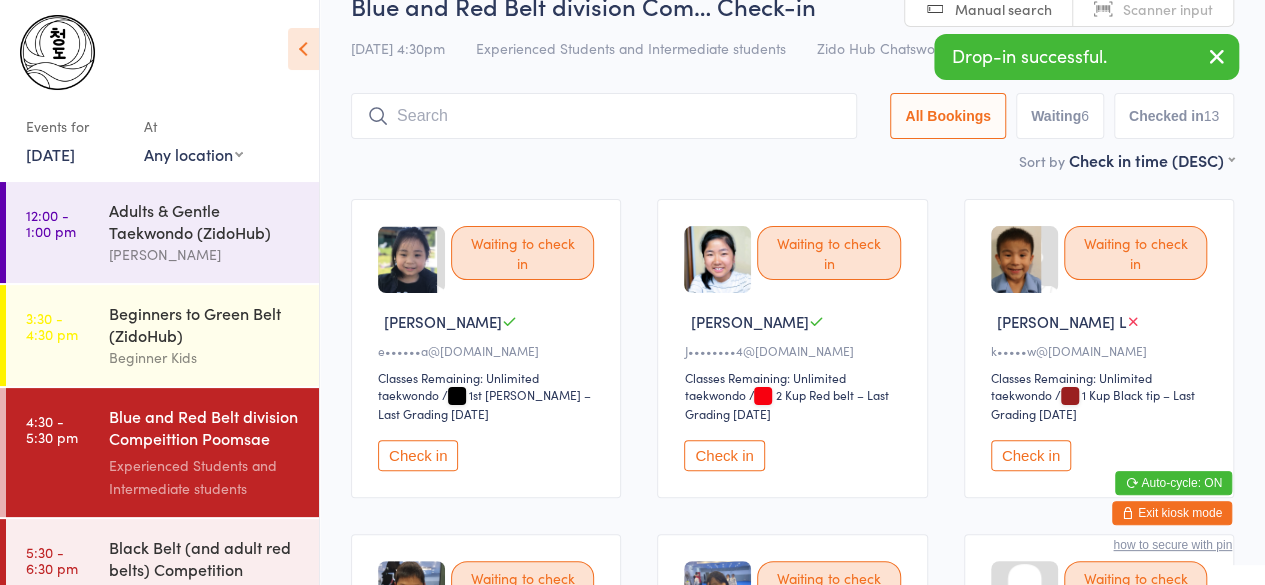 scroll, scrollTop: 133, scrollLeft: 0, axis: vertical 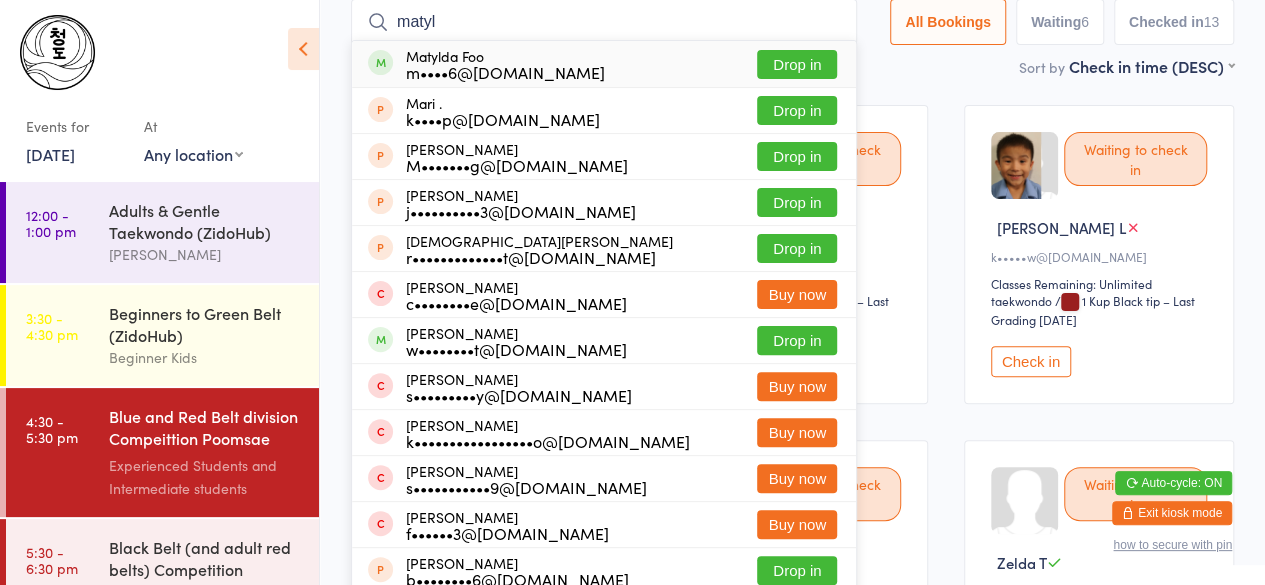 type on "matyl" 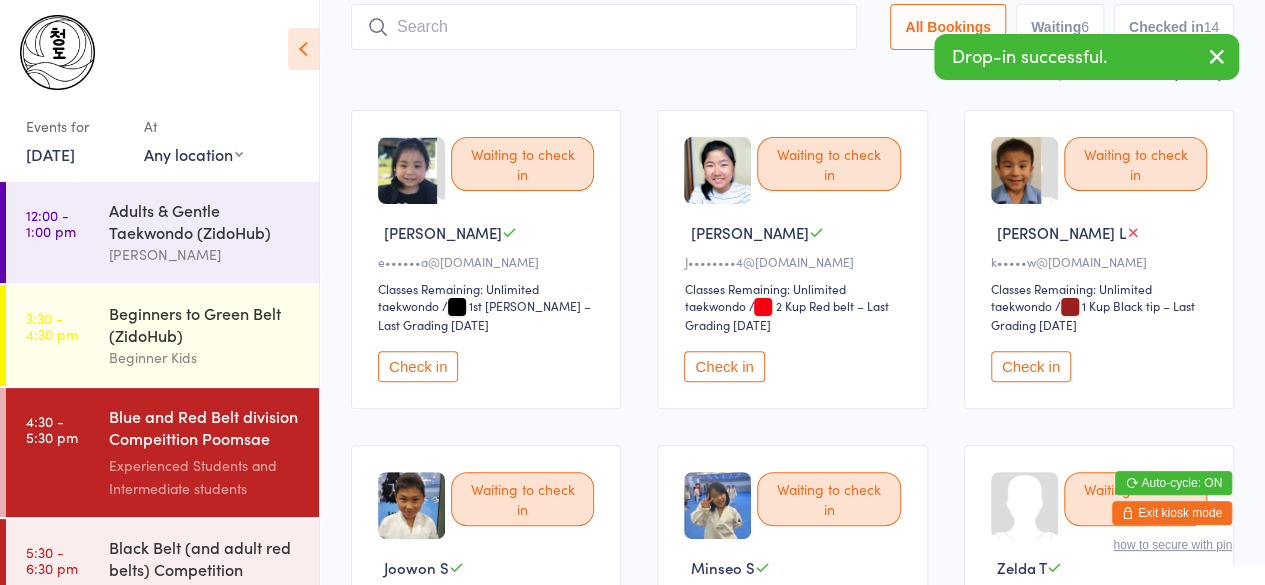 scroll, scrollTop: 0, scrollLeft: 0, axis: both 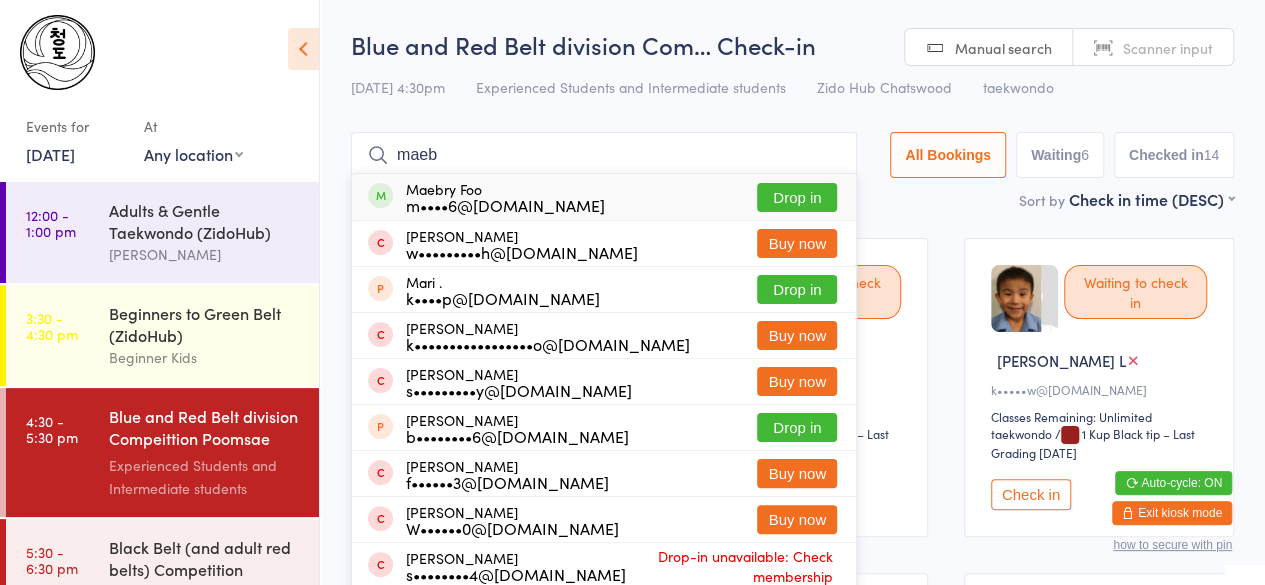 type on "maeb" 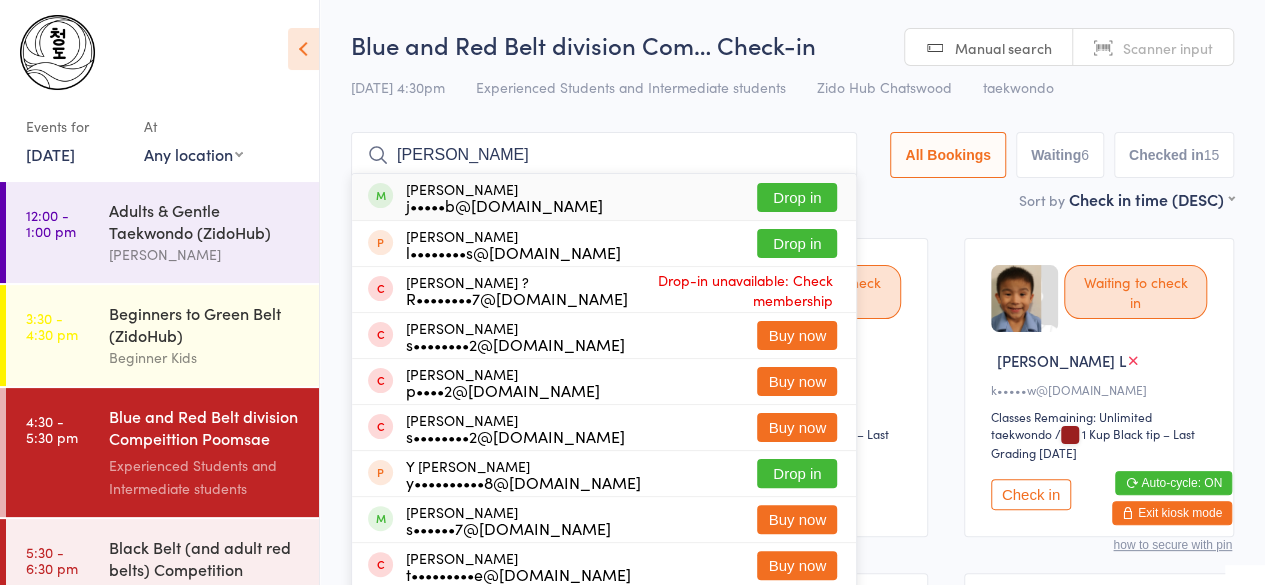 type on "[PERSON_NAME]" 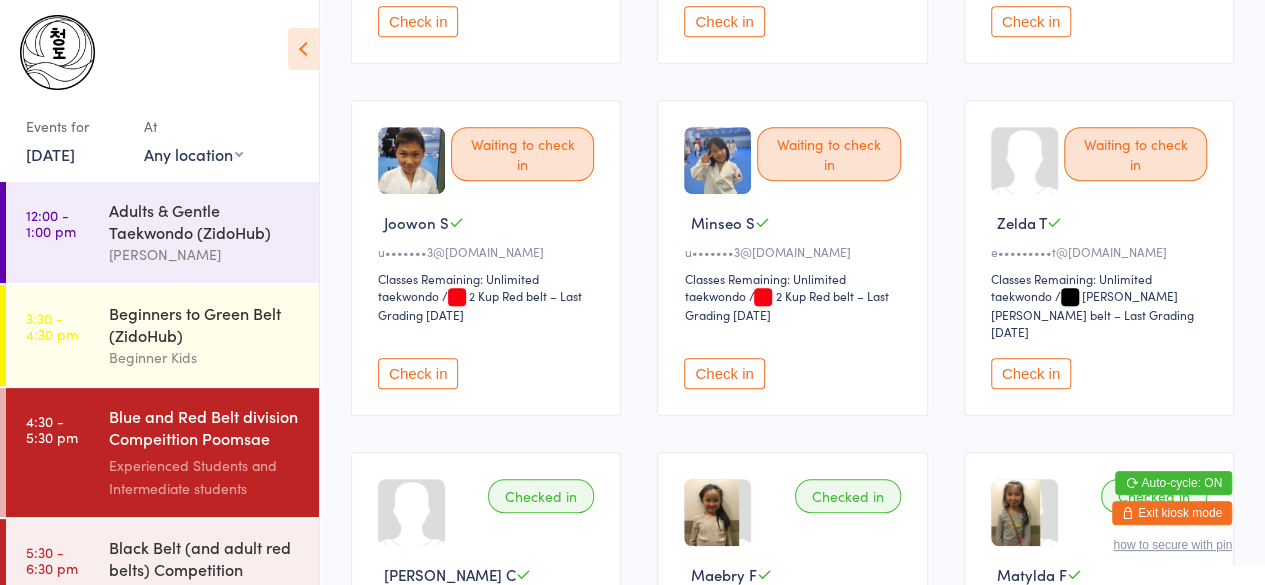 scroll, scrollTop: 478, scrollLeft: 0, axis: vertical 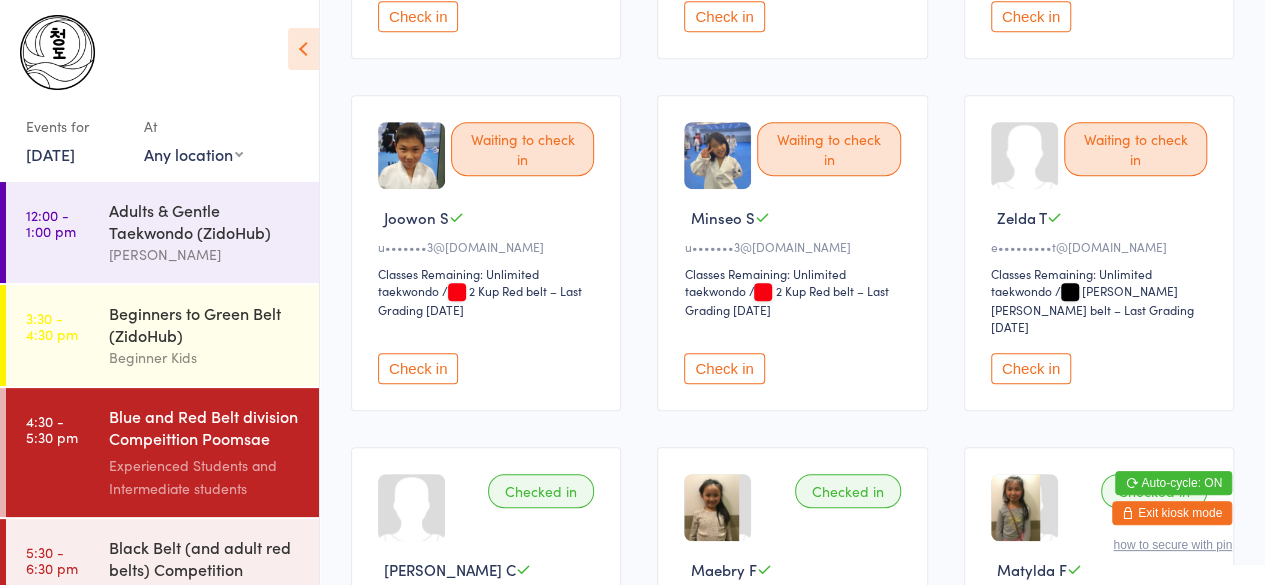 click on "Check in" at bounding box center (418, 368) 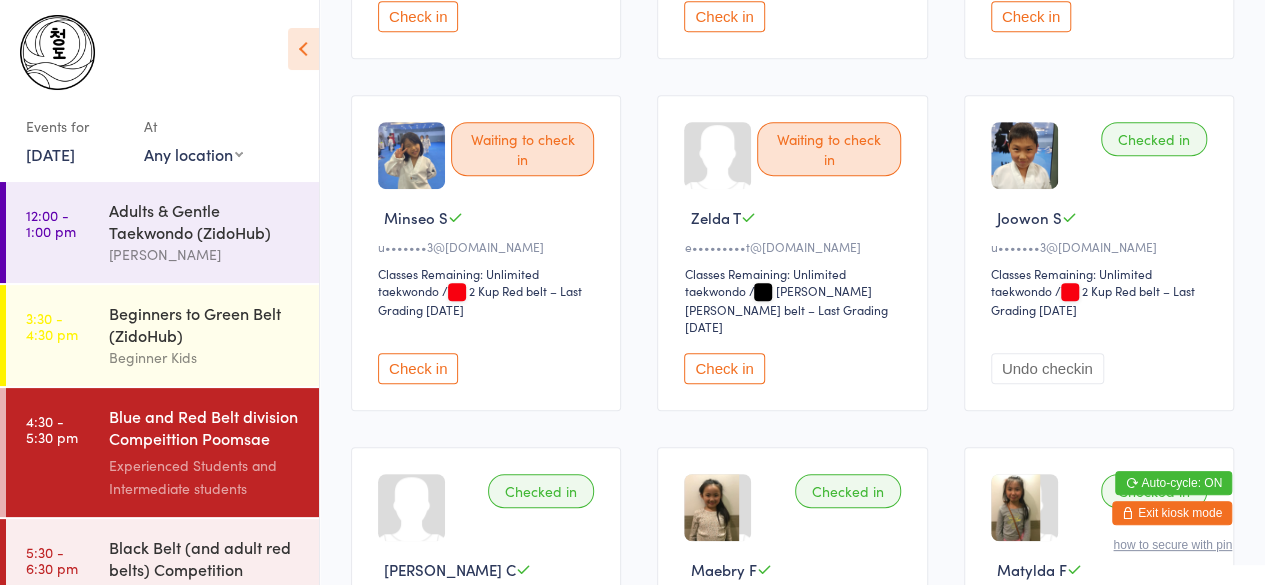 click on "Check in" at bounding box center [418, 368] 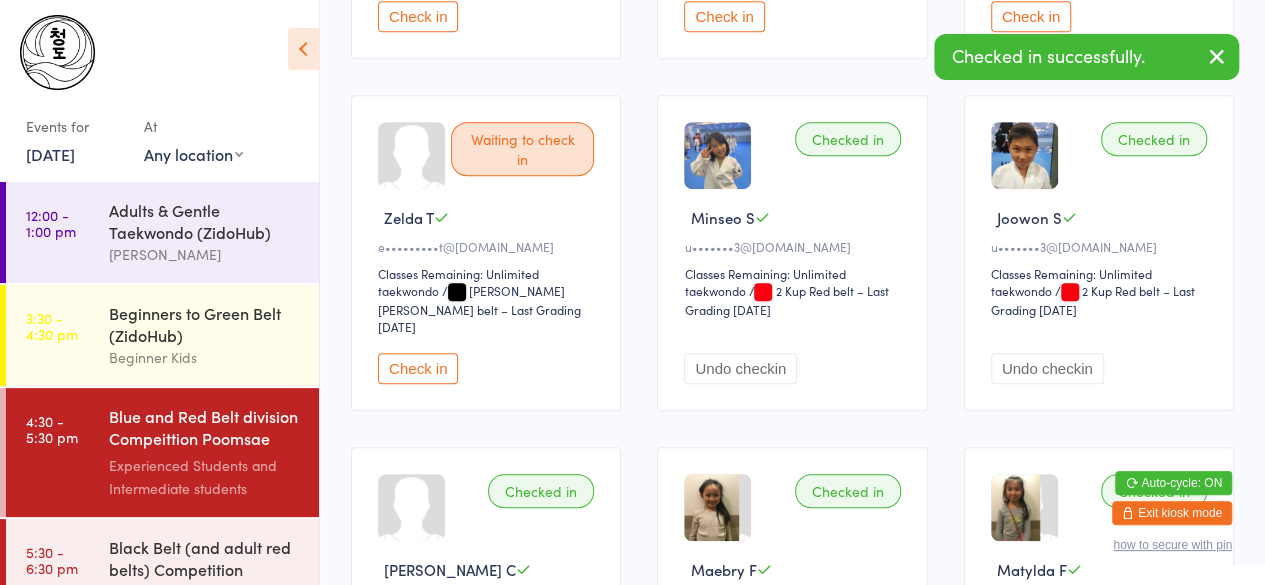 scroll, scrollTop: 0, scrollLeft: 0, axis: both 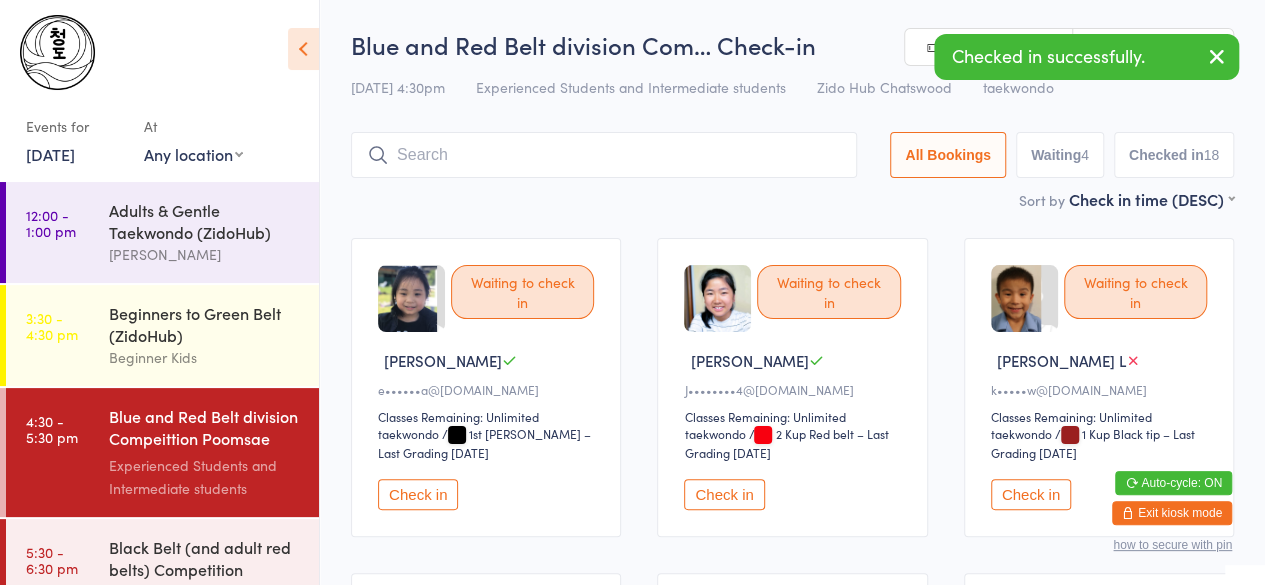 click at bounding box center [604, 155] 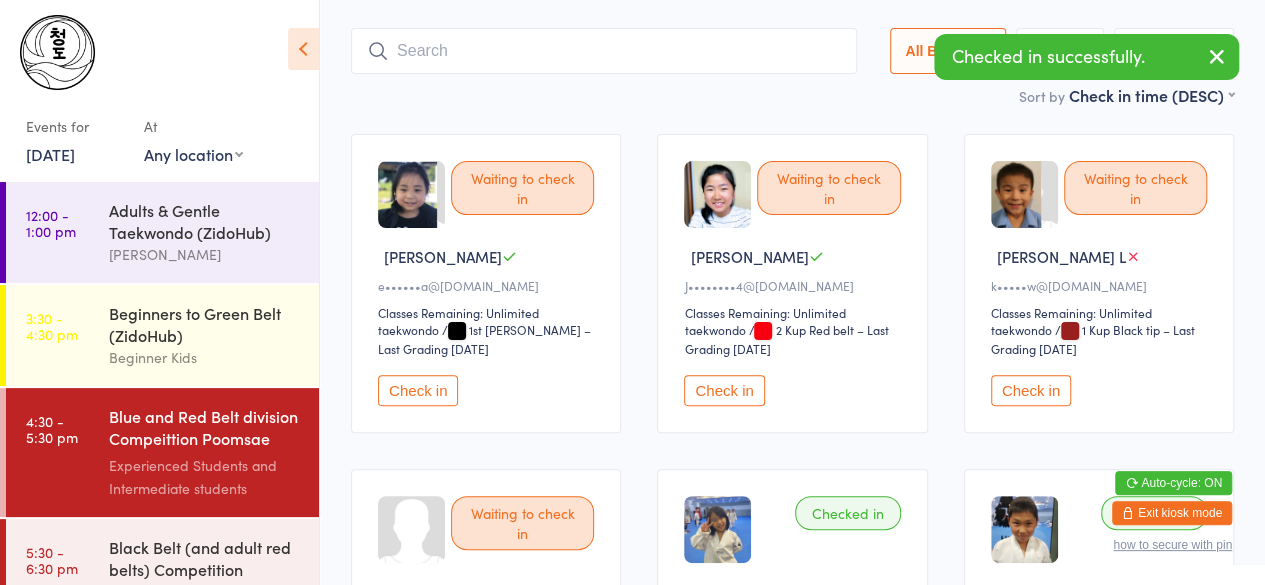 scroll, scrollTop: 133, scrollLeft: 0, axis: vertical 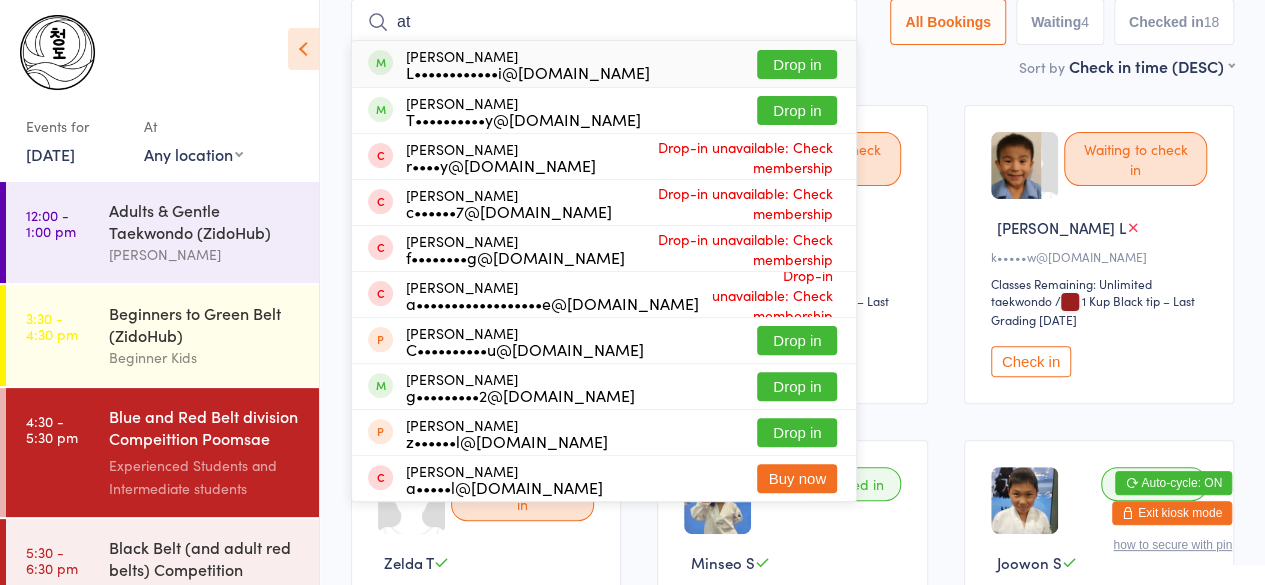 type on "a" 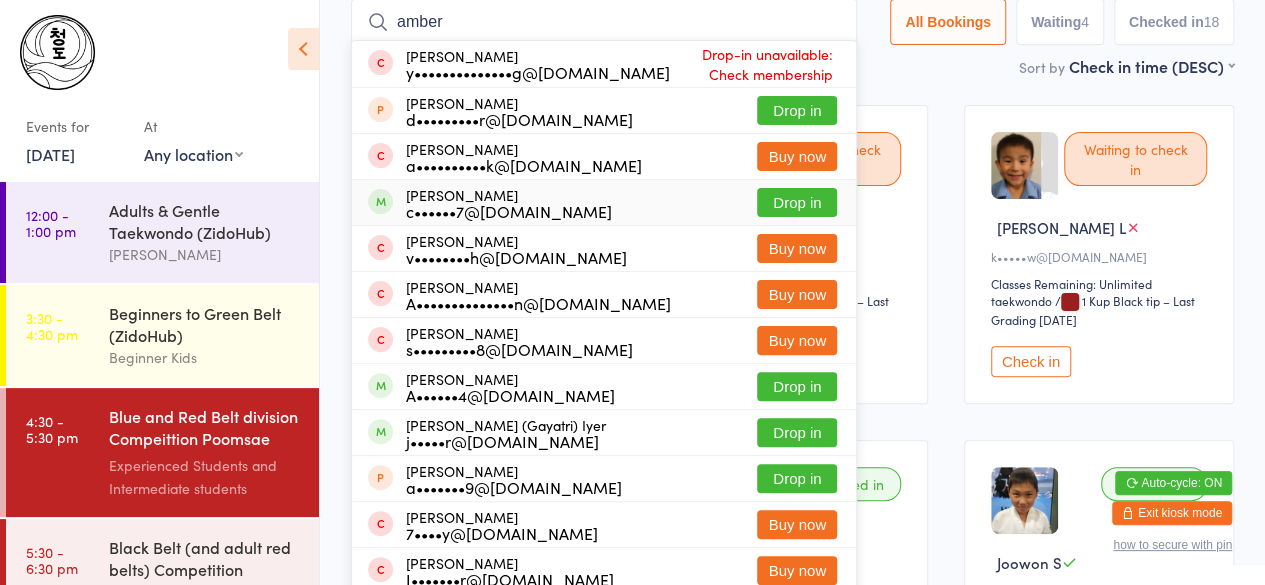 type on "amber" 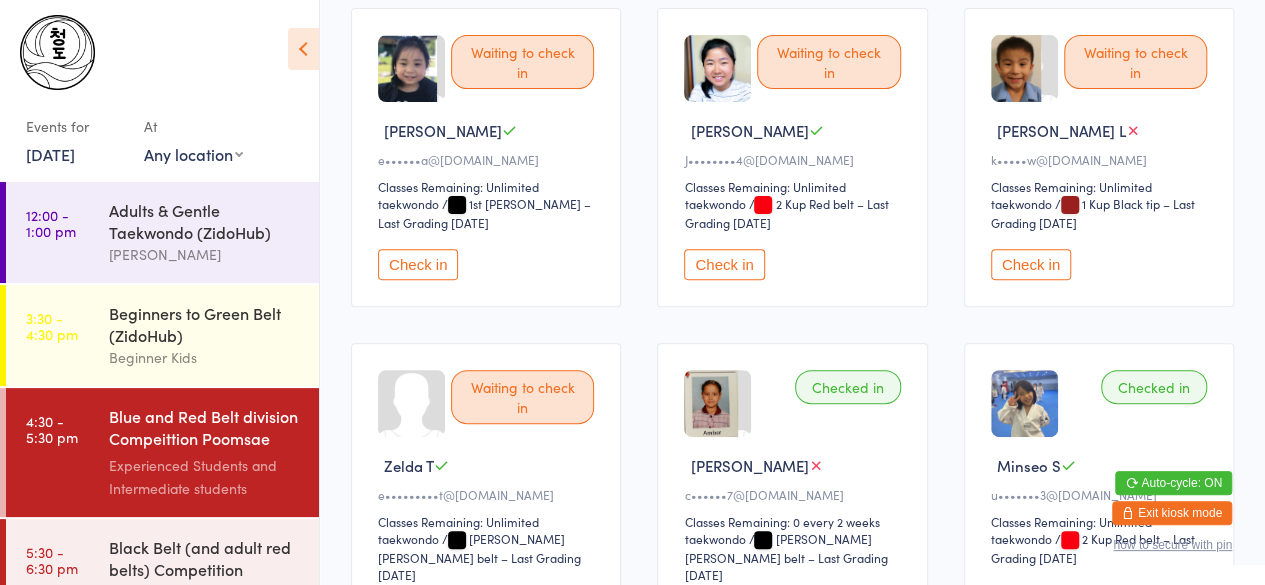 scroll, scrollTop: 233, scrollLeft: 0, axis: vertical 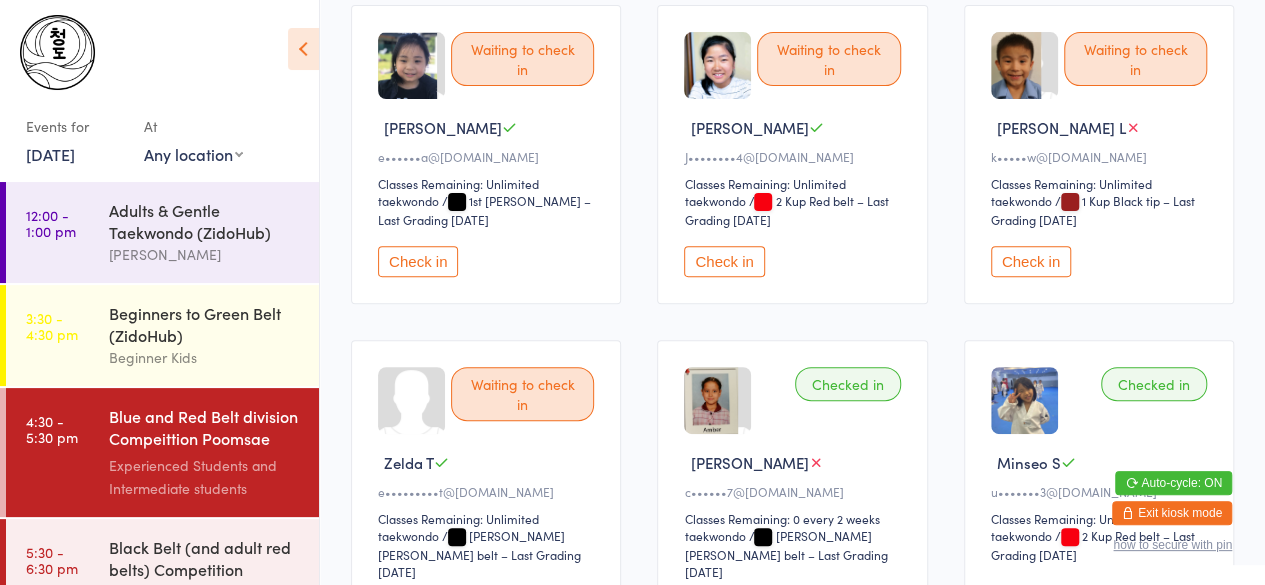 click on "Waiting to check in [PERSON_NAME] K  e••••••a@[DOMAIN_NAME] Classes Remaining: Unlimited taekwondo  taekwondo   /  1st [PERSON_NAME] – Last Grading [DATE]   Check in" at bounding box center (486, 154) 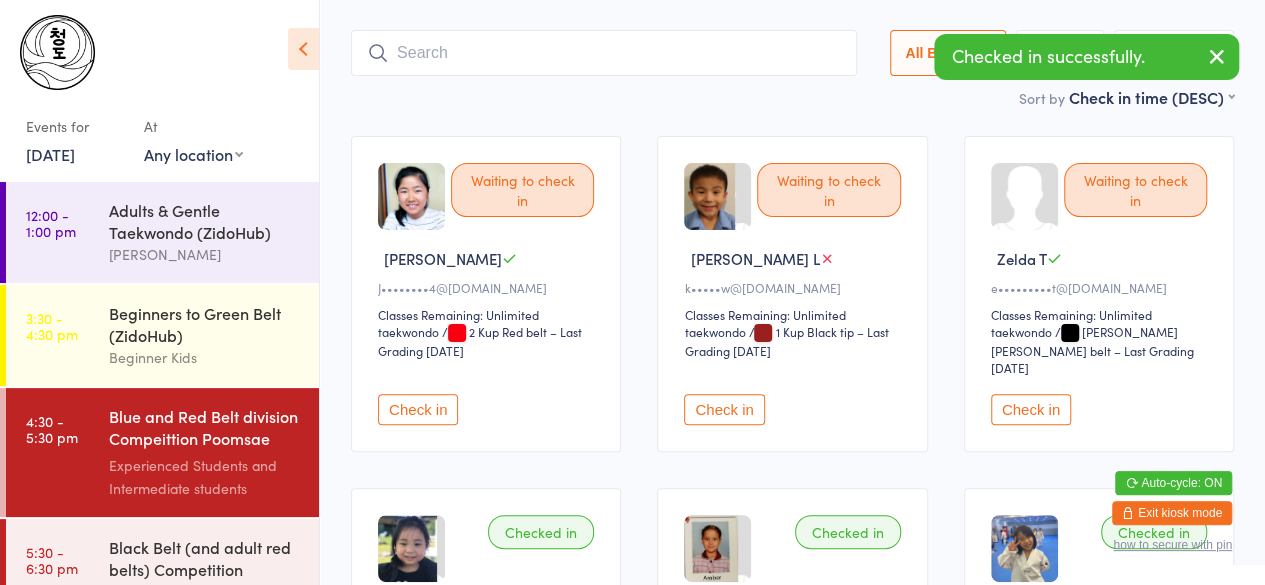 scroll, scrollTop: 60, scrollLeft: 0, axis: vertical 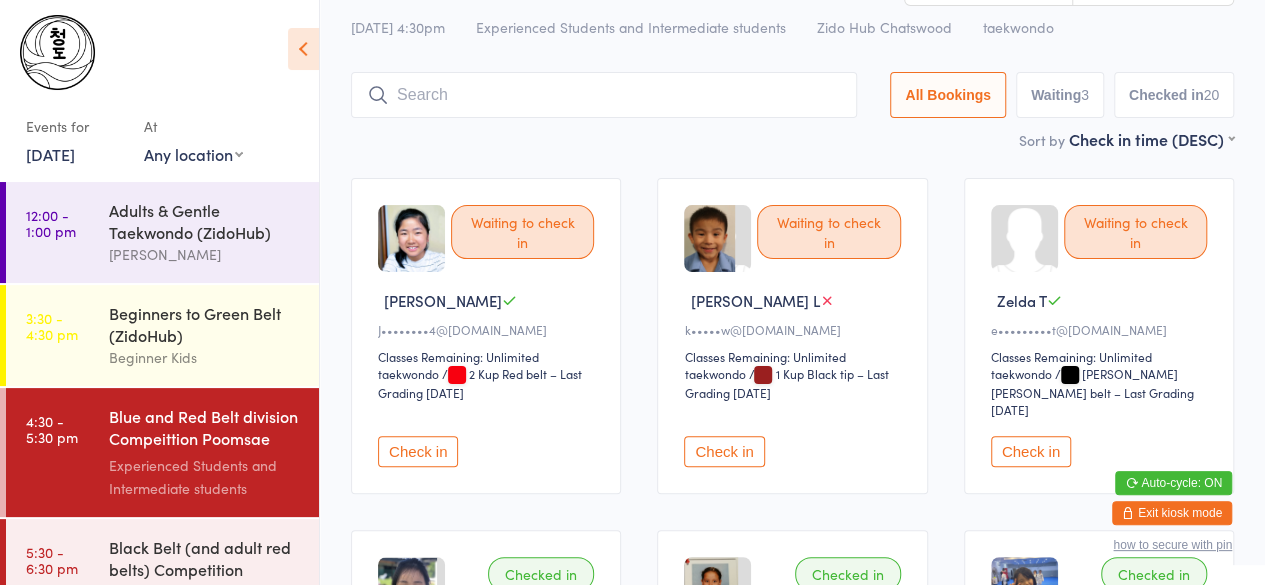 click at bounding box center (604, 95) 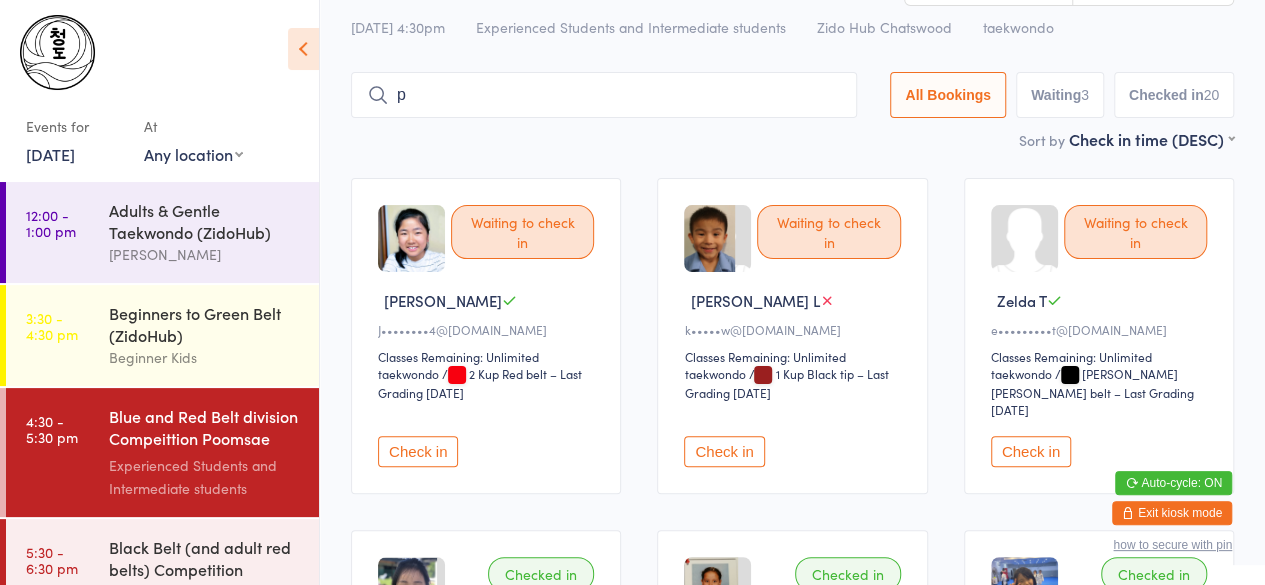 scroll, scrollTop: 87, scrollLeft: 0, axis: vertical 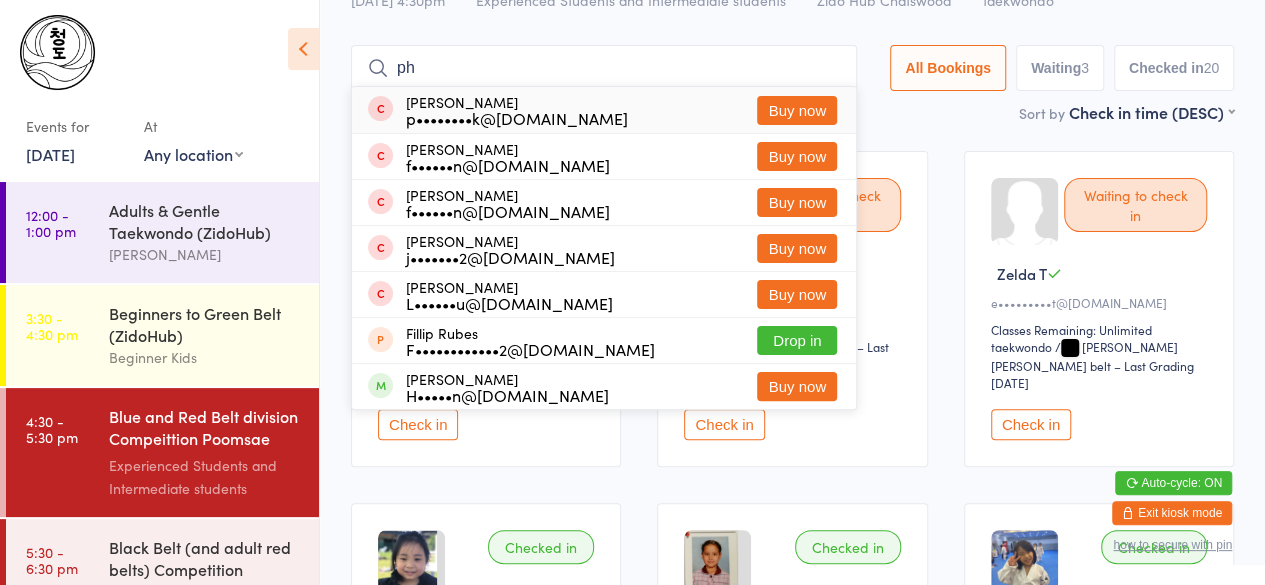 type on "p" 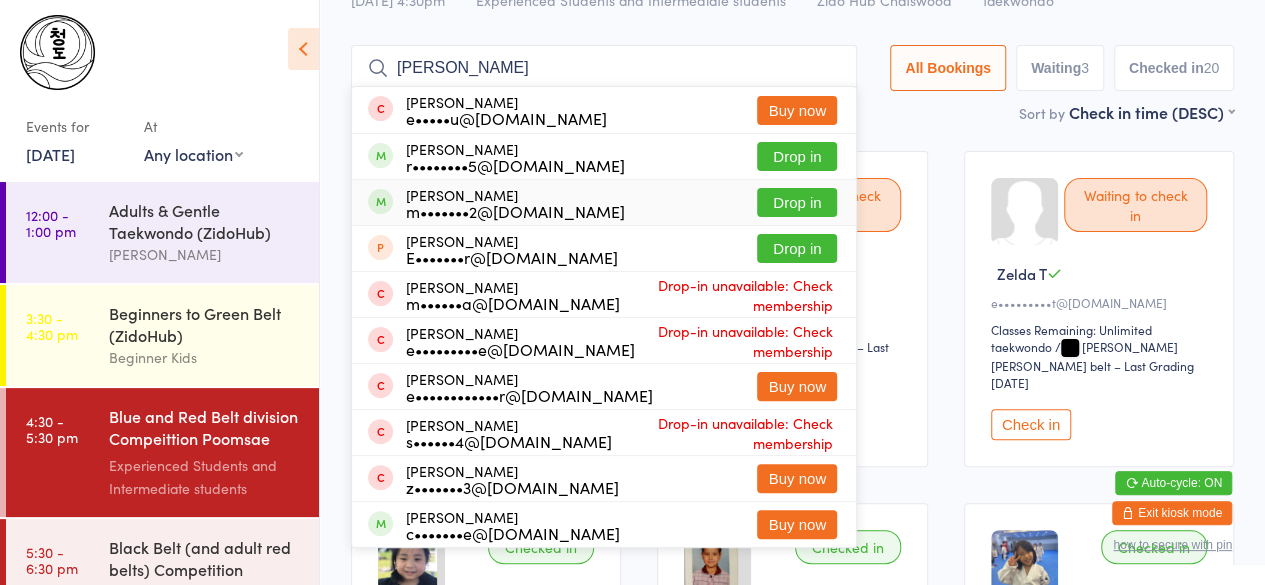 type on "[PERSON_NAME]" 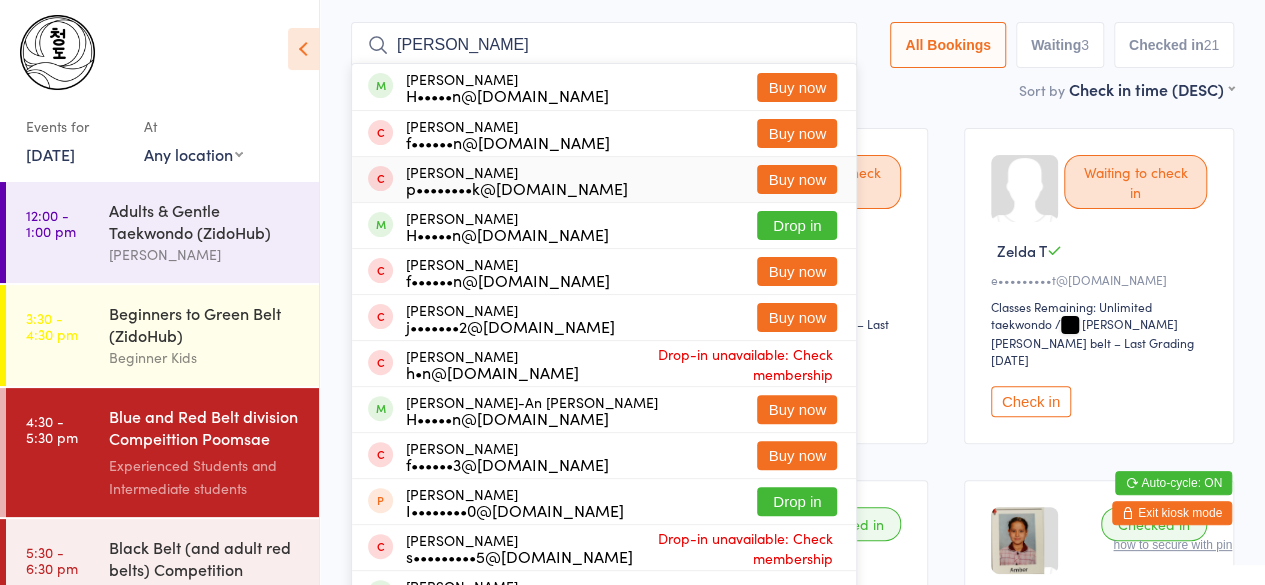 scroll, scrollTop: 112, scrollLeft: 0, axis: vertical 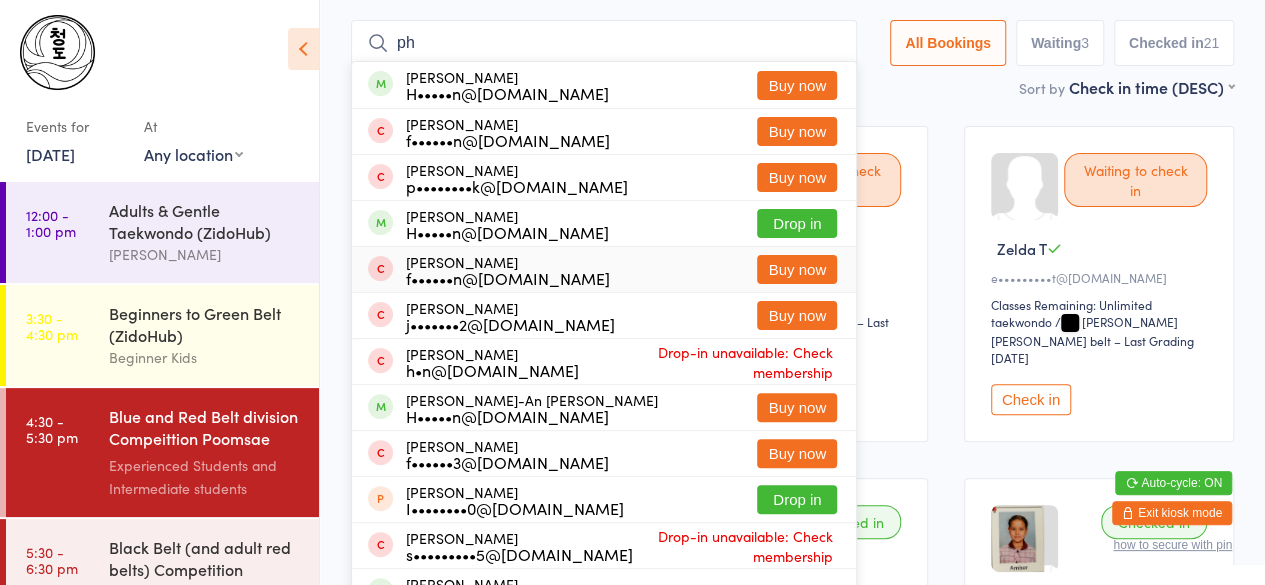 type on "p" 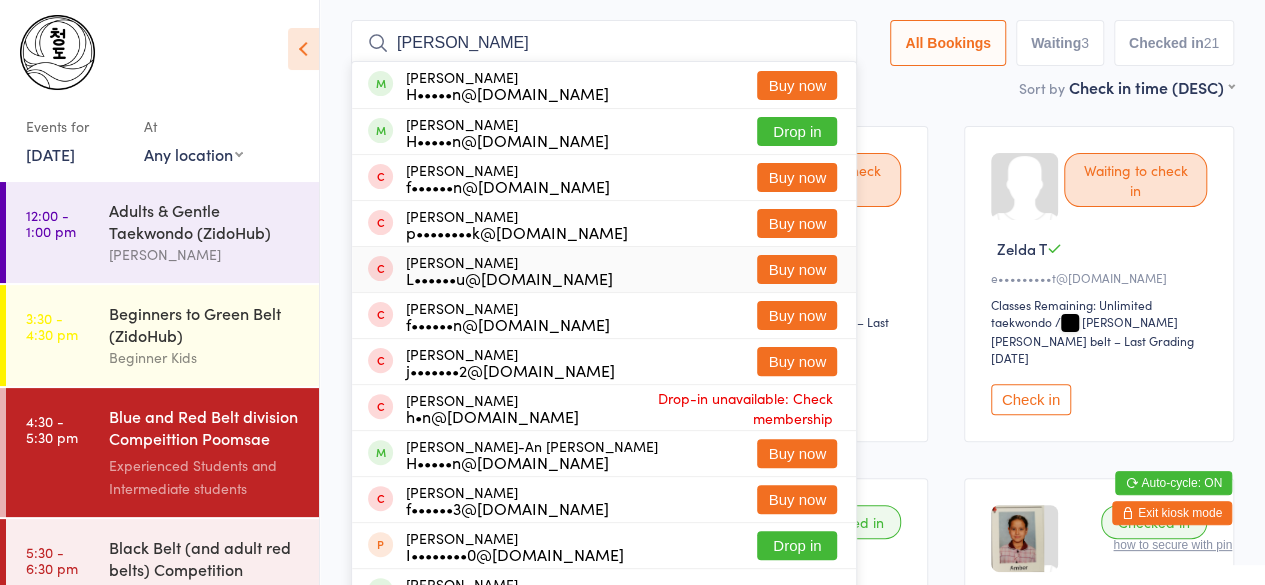 type on "han" 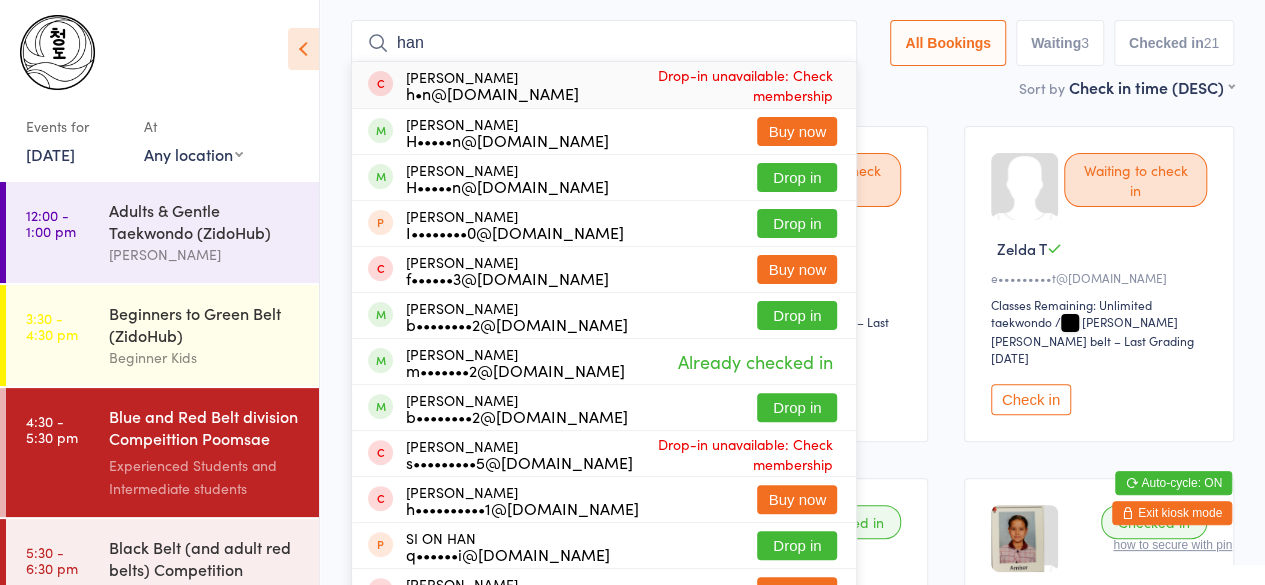 click on "han" at bounding box center [604, 43] 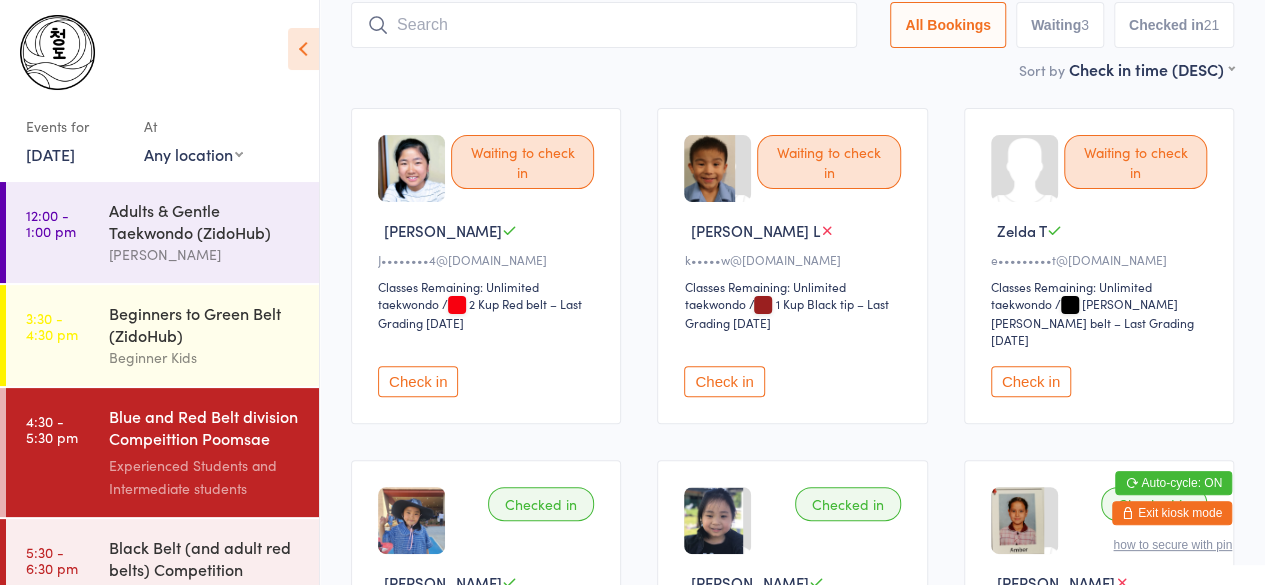 scroll, scrollTop: 133, scrollLeft: 0, axis: vertical 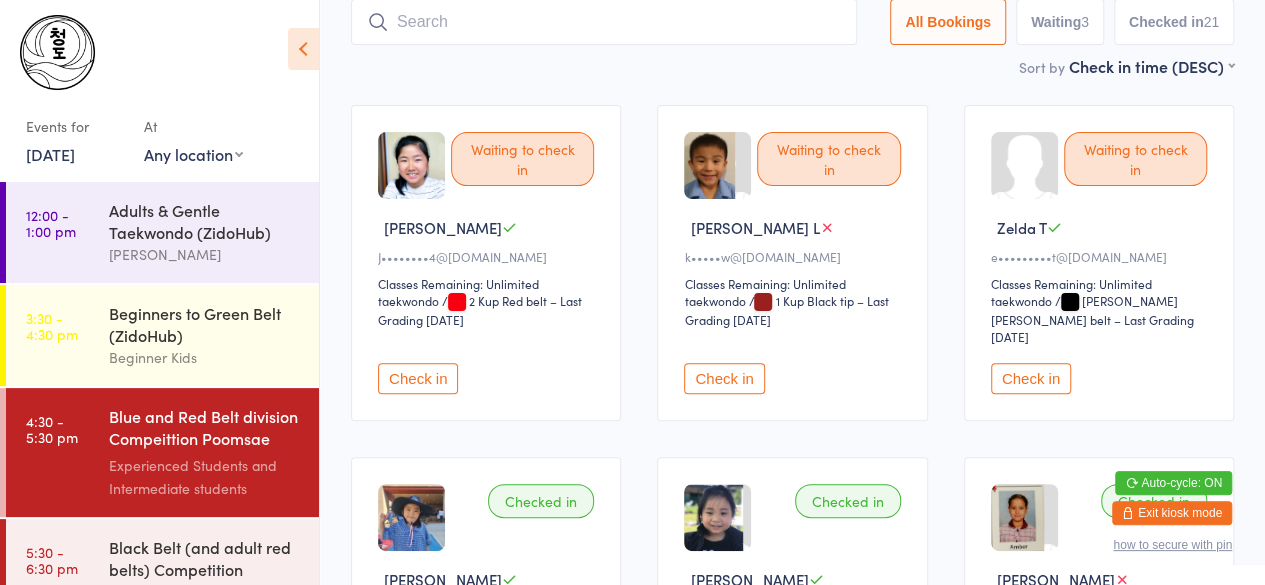 click on "Check in" at bounding box center [1031, 378] 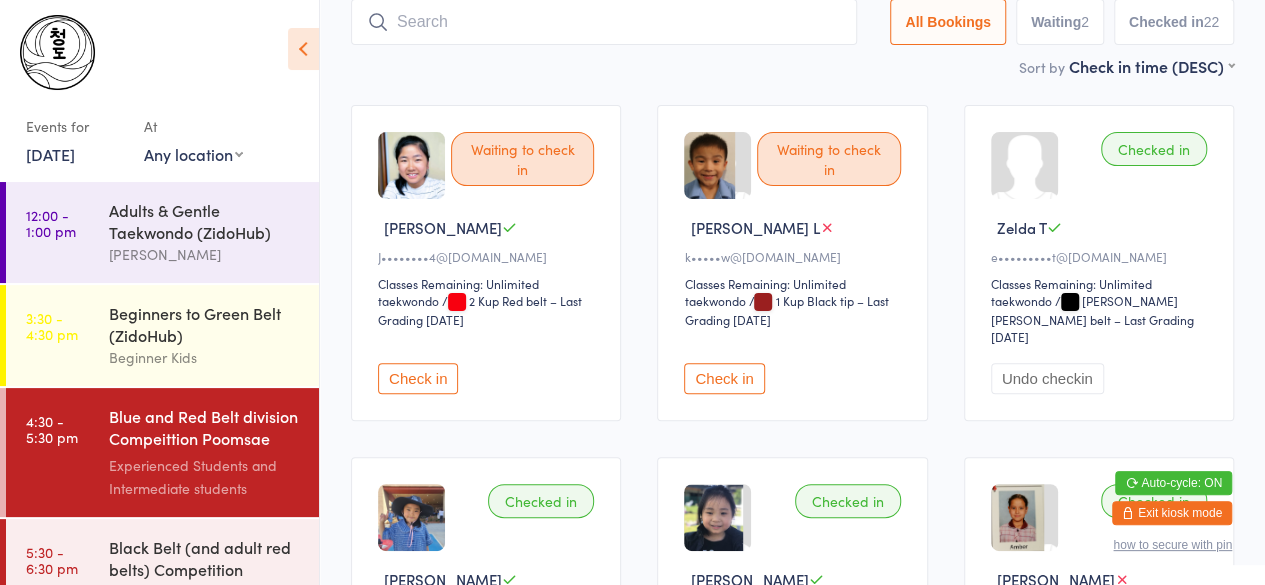 click on "Check in" at bounding box center [724, 378] 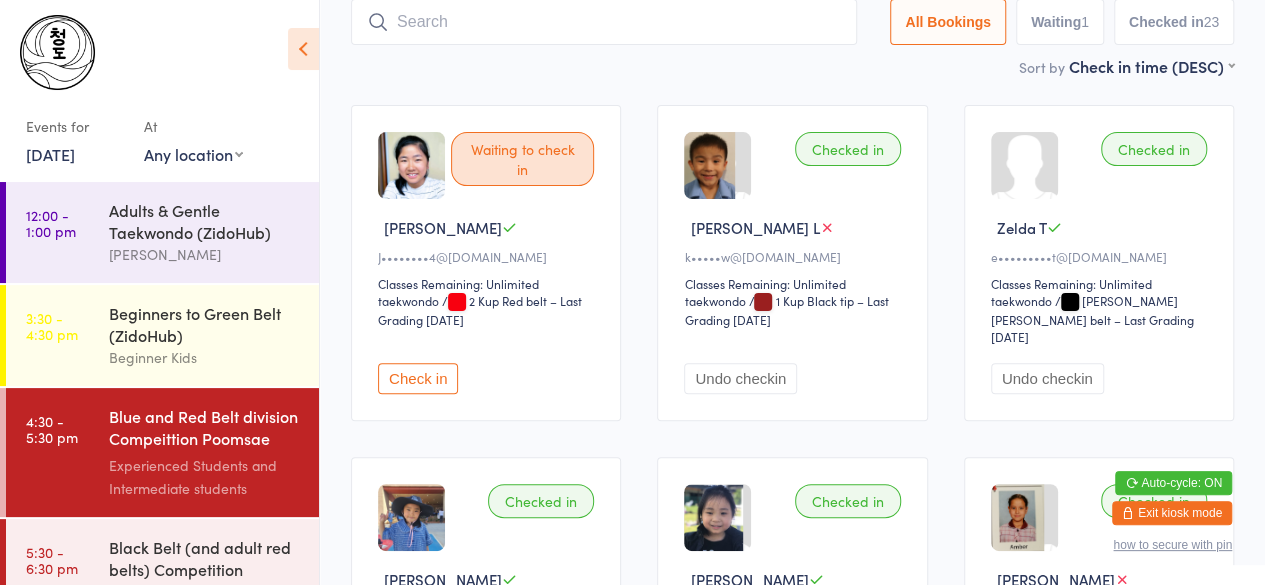click on "Waiting to check in [PERSON_NAME]••••••••4@[DOMAIN_NAME] Classes Remaining: Unlimited taekwondo  taekwondo   /  2 Kup Red belt – Last Grading [DATE]   Check in Checked in [PERSON_NAME] L  k•••••w@[DOMAIN_NAME] Classes Remaining: Unlimited taekwondo  taekwondo   /  1 Kup Black tip – Last Grading [DATE]   Undo checkin Checked in Zelda T  e•••••••••t@[DOMAIN_NAME] Classes Remaining: Unlimited taekwondo  taekwondo   /  [PERSON_NAME] [PERSON_NAME] belt – Last Grading [DATE]   Undo checkin Checked in [PERSON_NAME]  m•••••••2@[DOMAIN_NAME] Classes Remaining: 2 every 2 weeks taekwondo  taekwondo   /  3 Kup Red tip – Last Grading [DATE]   Undo checkin Checked in [PERSON_NAME]  e••••••a@[DOMAIN_NAME] Classes Remaining: Unlimited taekwondo  taekwondo   /  1st [PERSON_NAME] – Last Grading [DATE]   Undo checkin Checked in Amber H  c••••••7@[DOMAIN_NAME] Classes Remaining: 0 every 2 weeks taekwondo  taekwondo   /    Undo checkin Checked in Minseo S  taekwondo" at bounding box center [792, 1462] 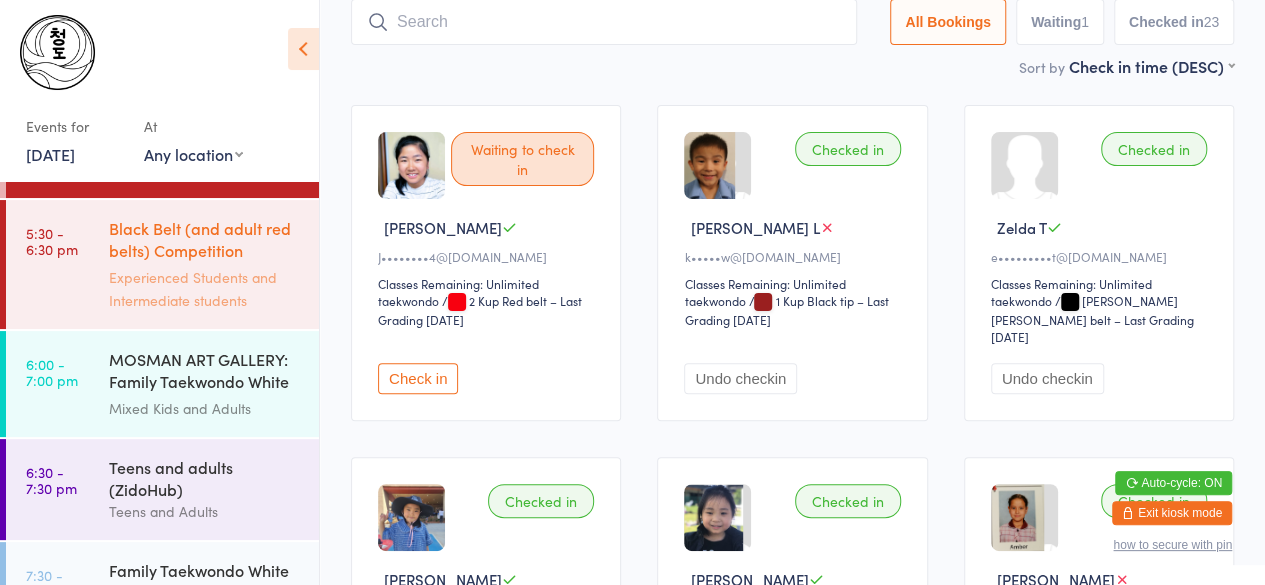 click on "Experienced Students and Intermediate students" at bounding box center [205, 289] 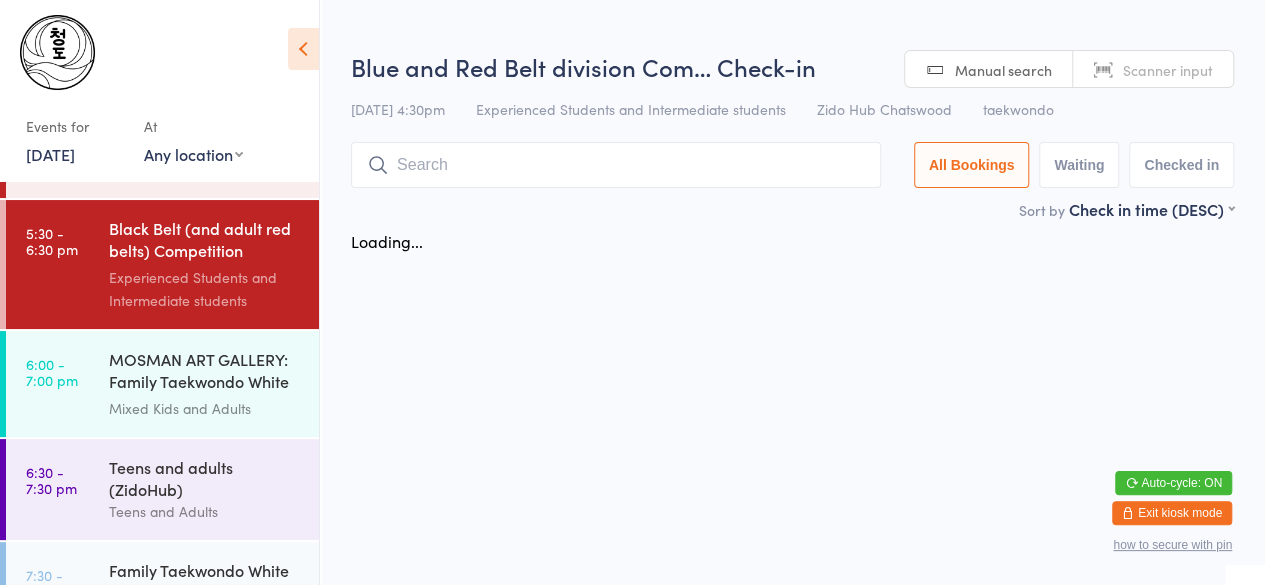 scroll, scrollTop: 0, scrollLeft: 0, axis: both 